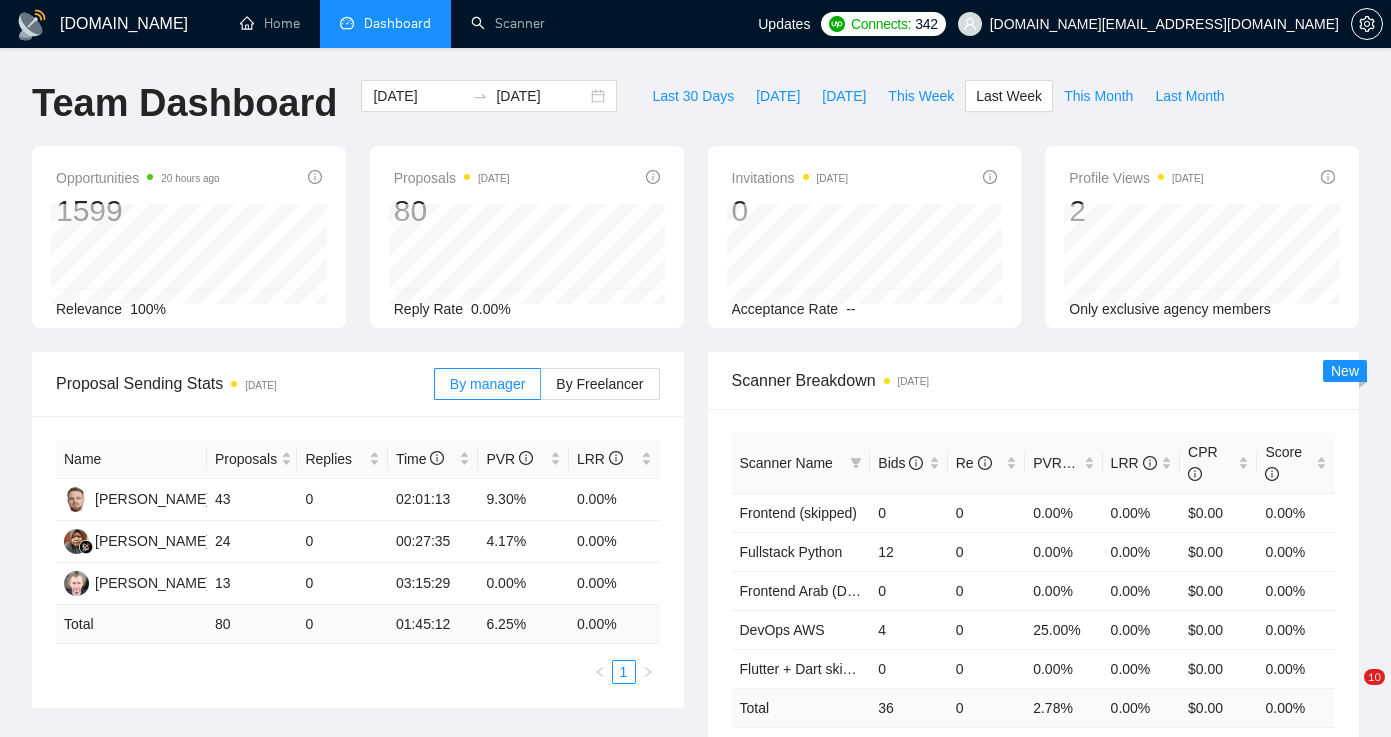 scroll, scrollTop: 0, scrollLeft: 0, axis: both 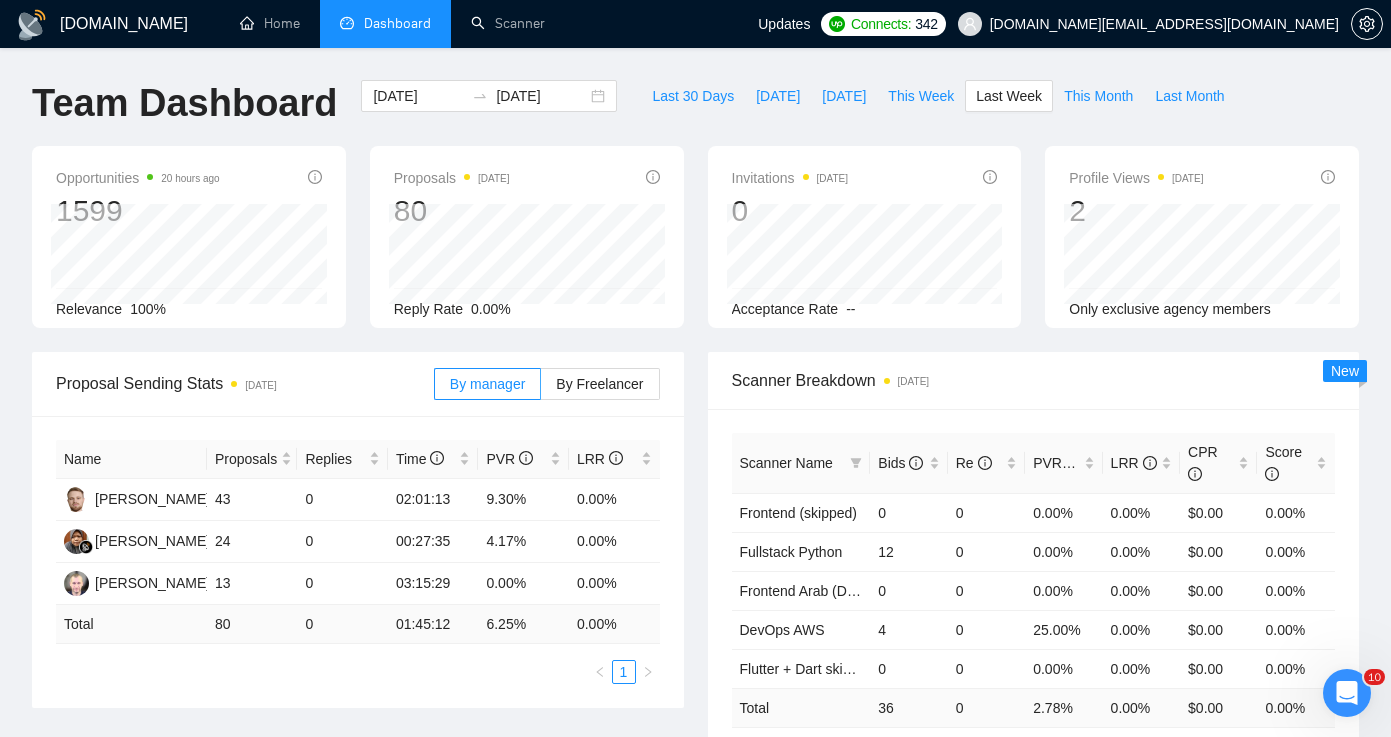 click on "Dashboard" at bounding box center [385, 24] 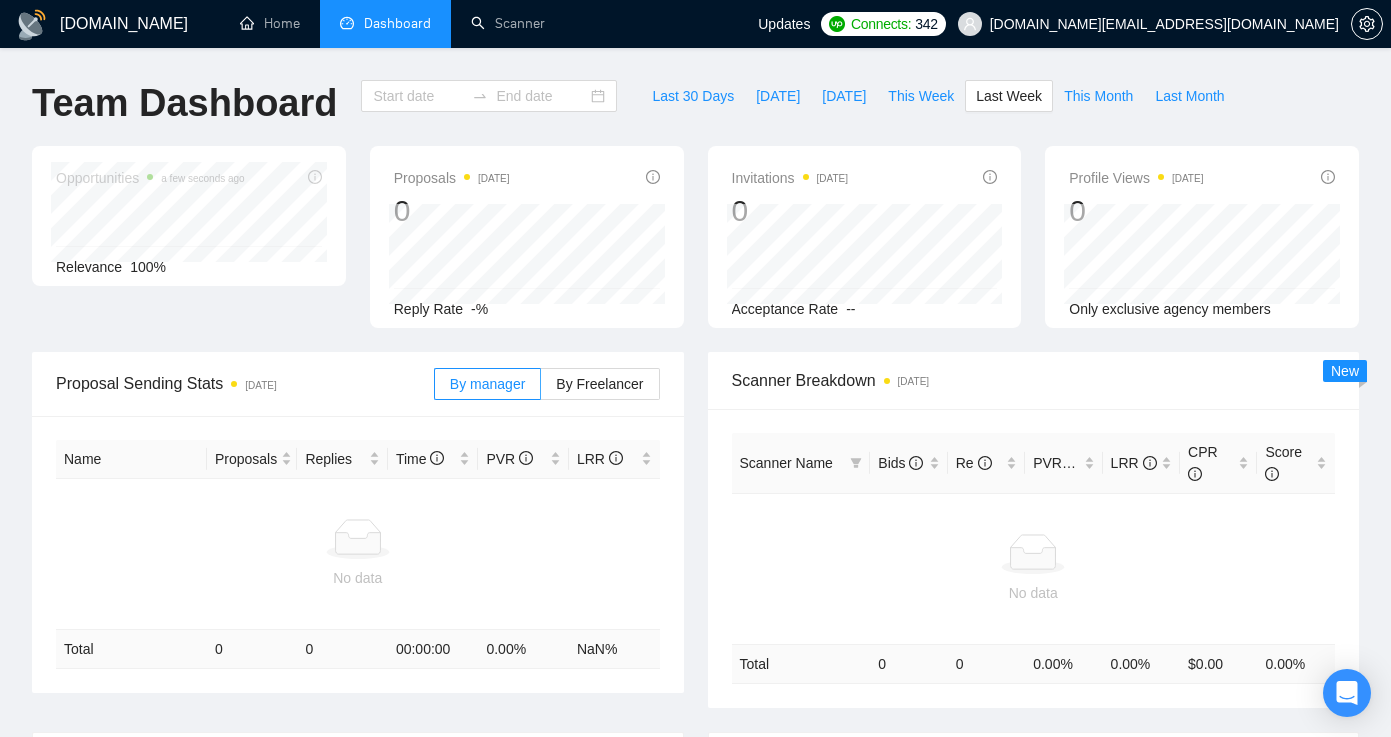 type on "[DATE]" 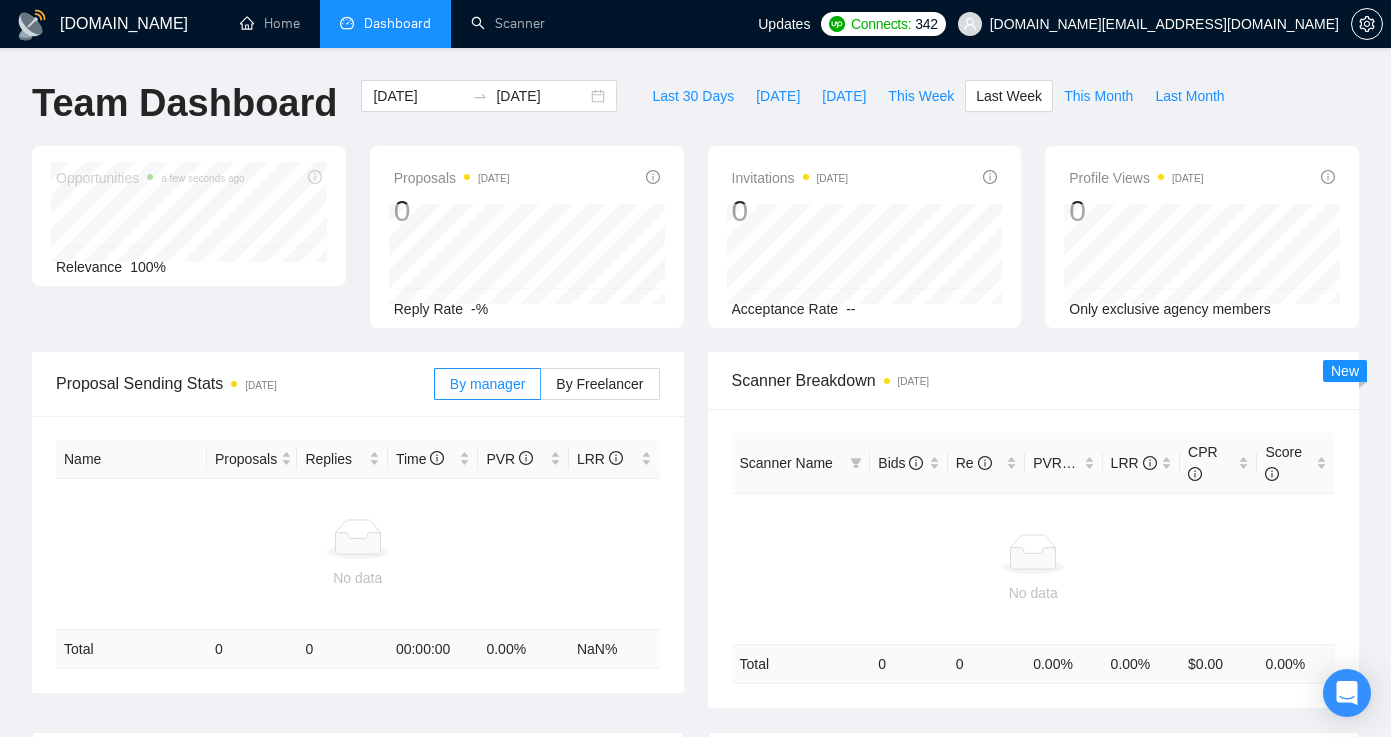 scroll, scrollTop: 0, scrollLeft: 0, axis: both 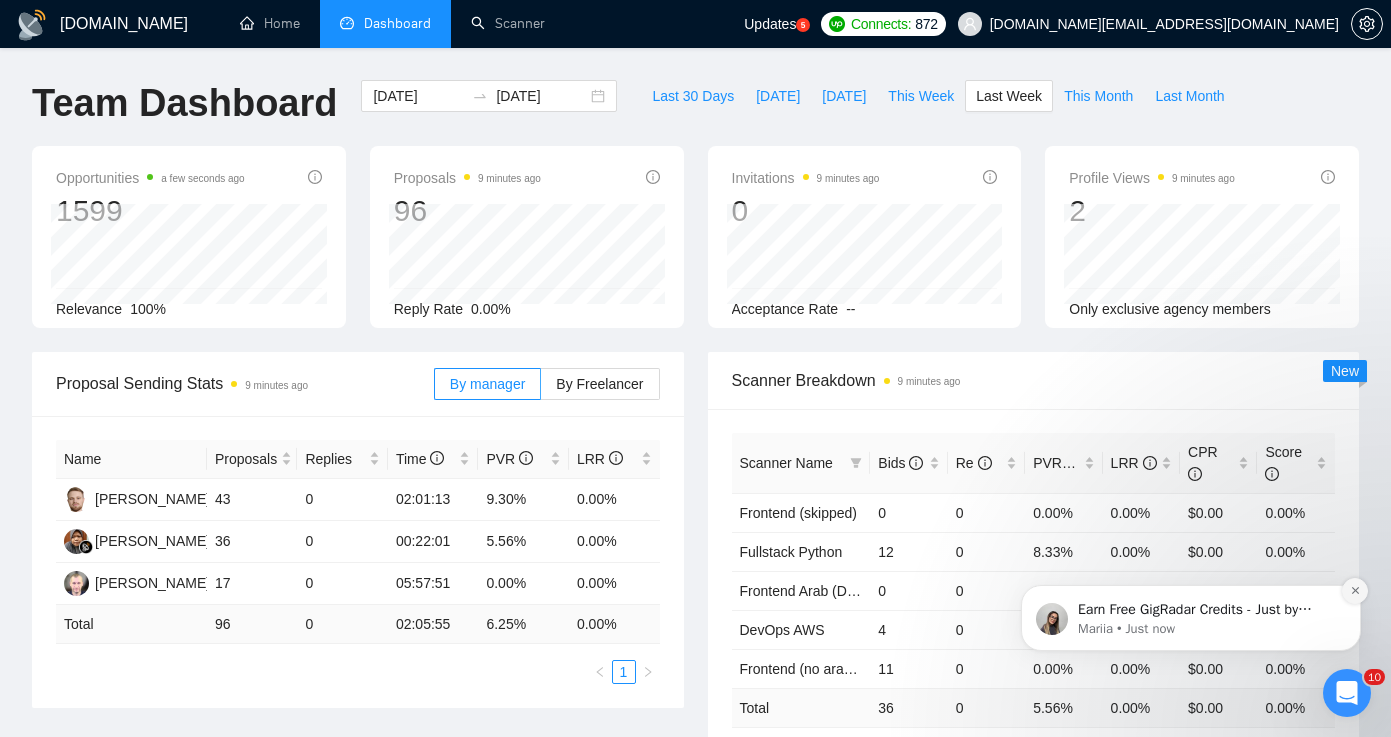 click 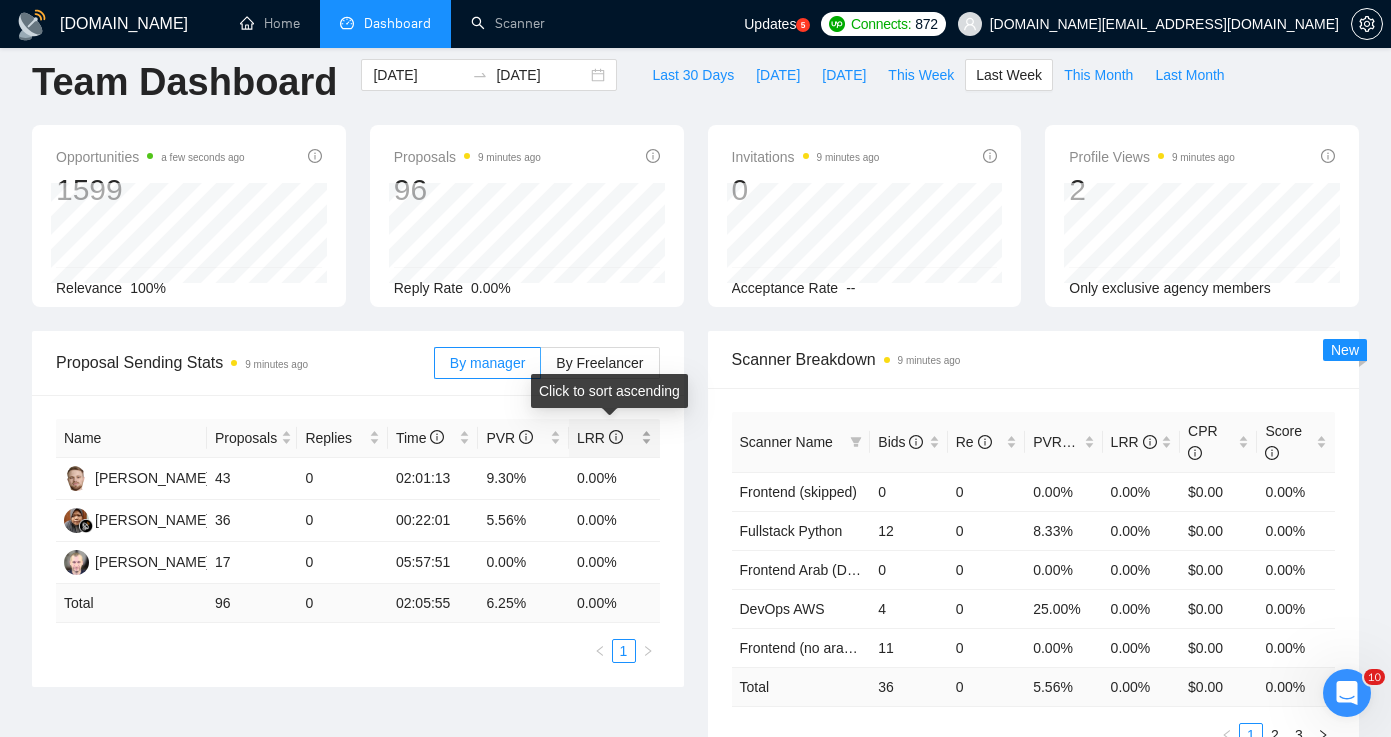scroll, scrollTop: 22, scrollLeft: 0, axis: vertical 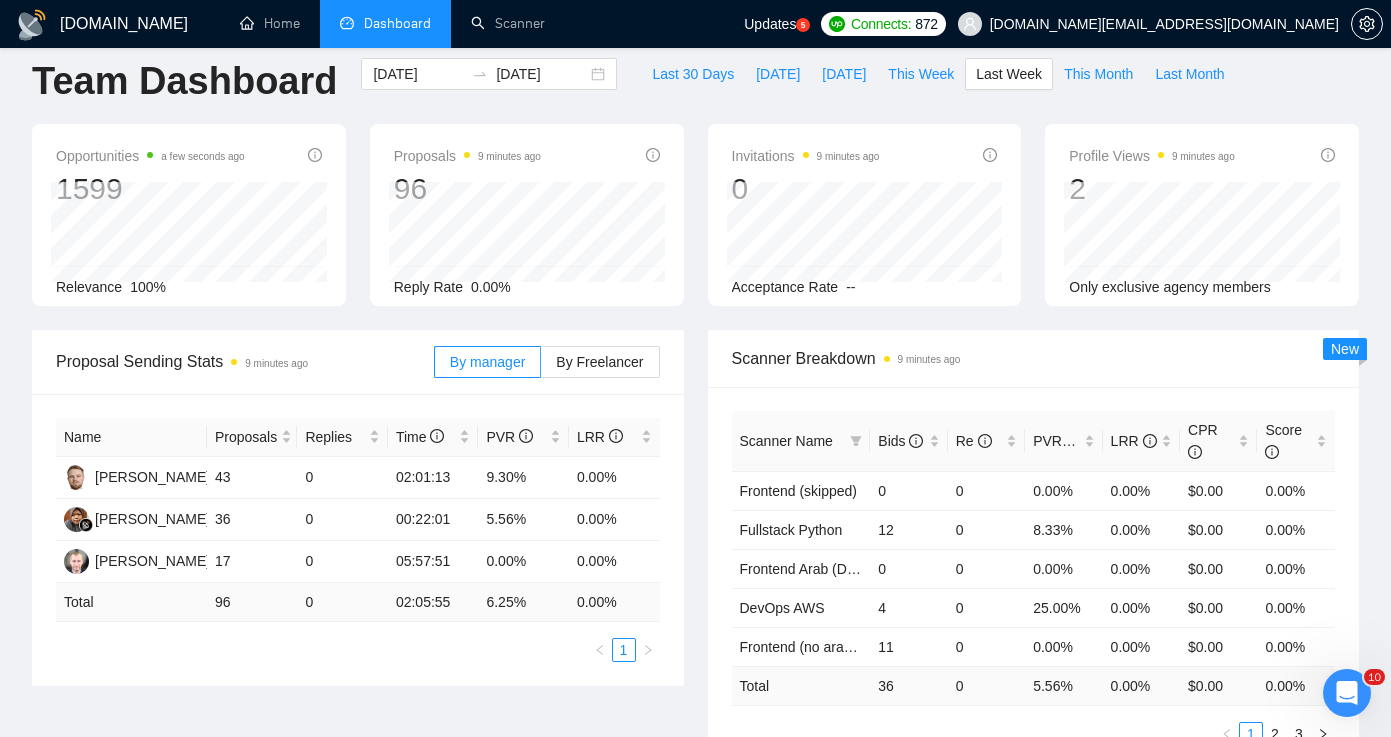 click on "Updates" at bounding box center [770, 24] 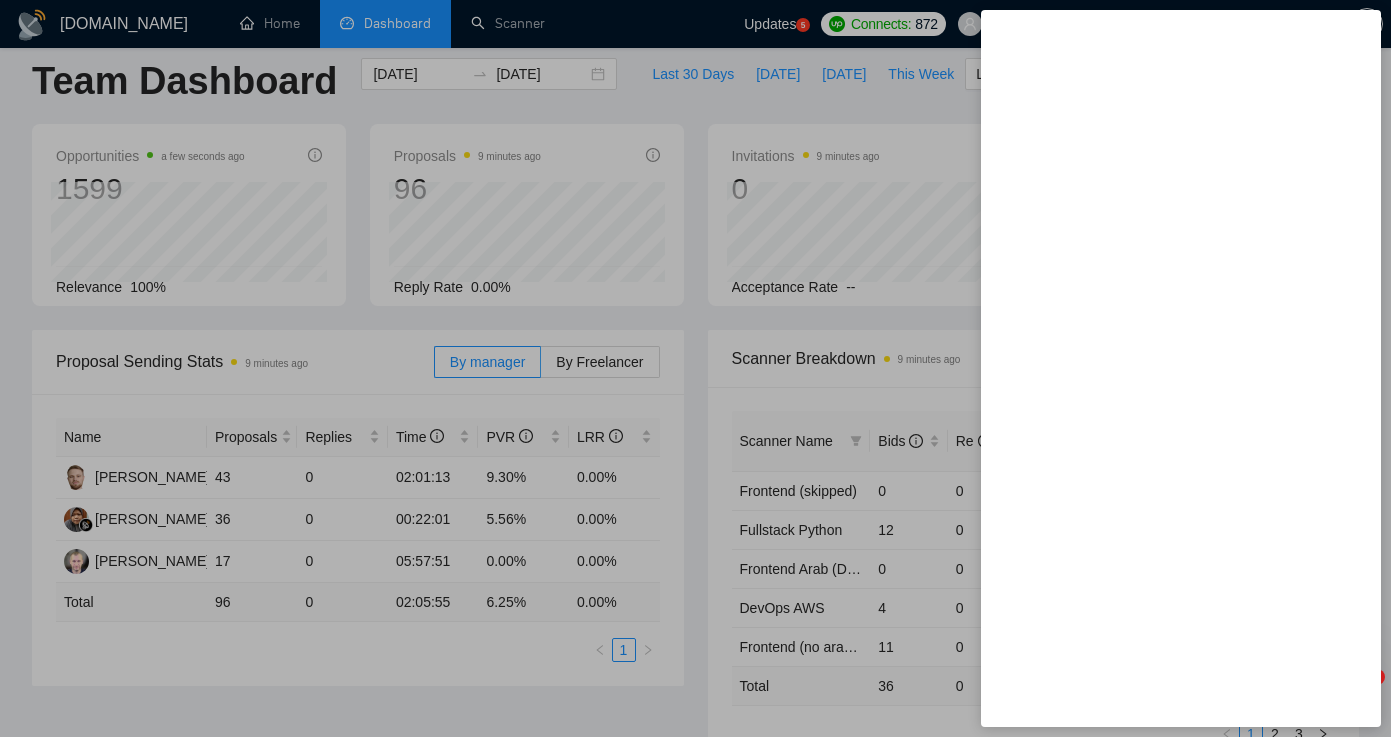 click at bounding box center [695, 368] 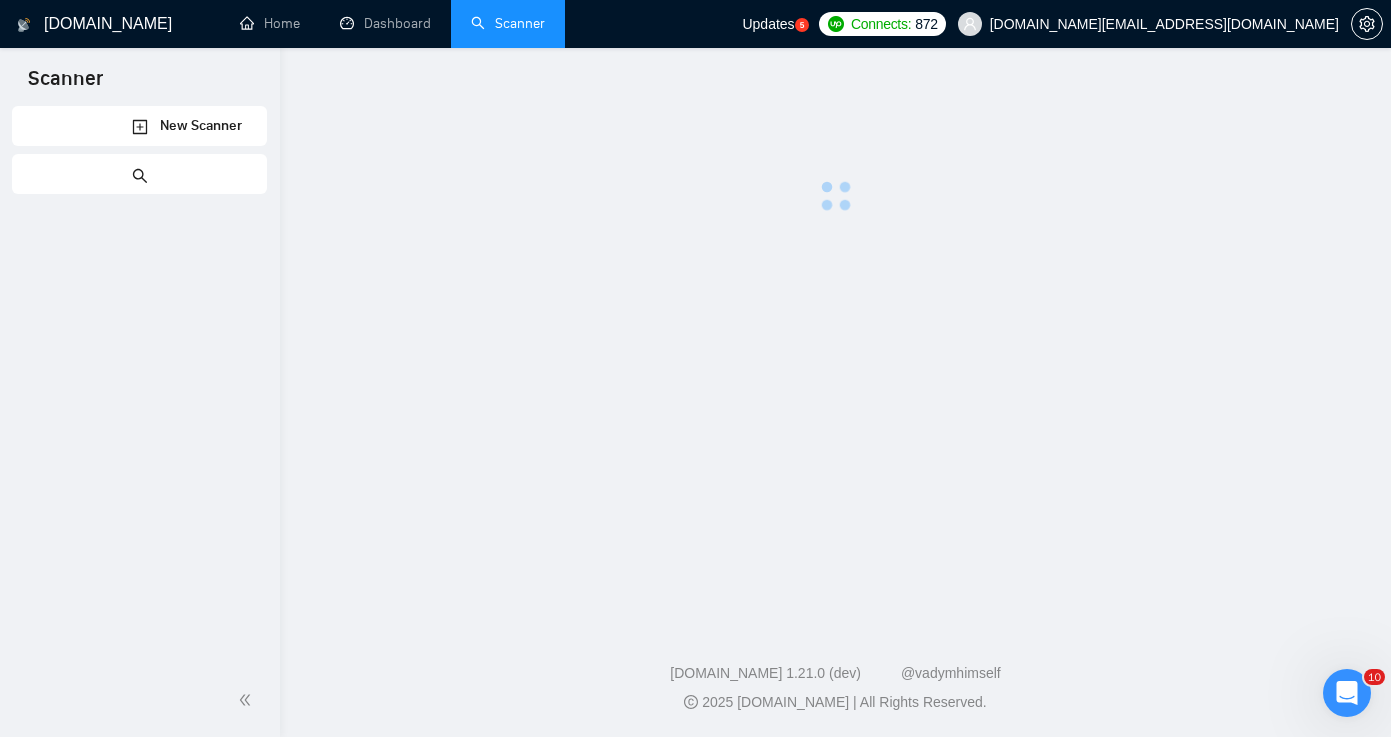 scroll, scrollTop: 0, scrollLeft: 0, axis: both 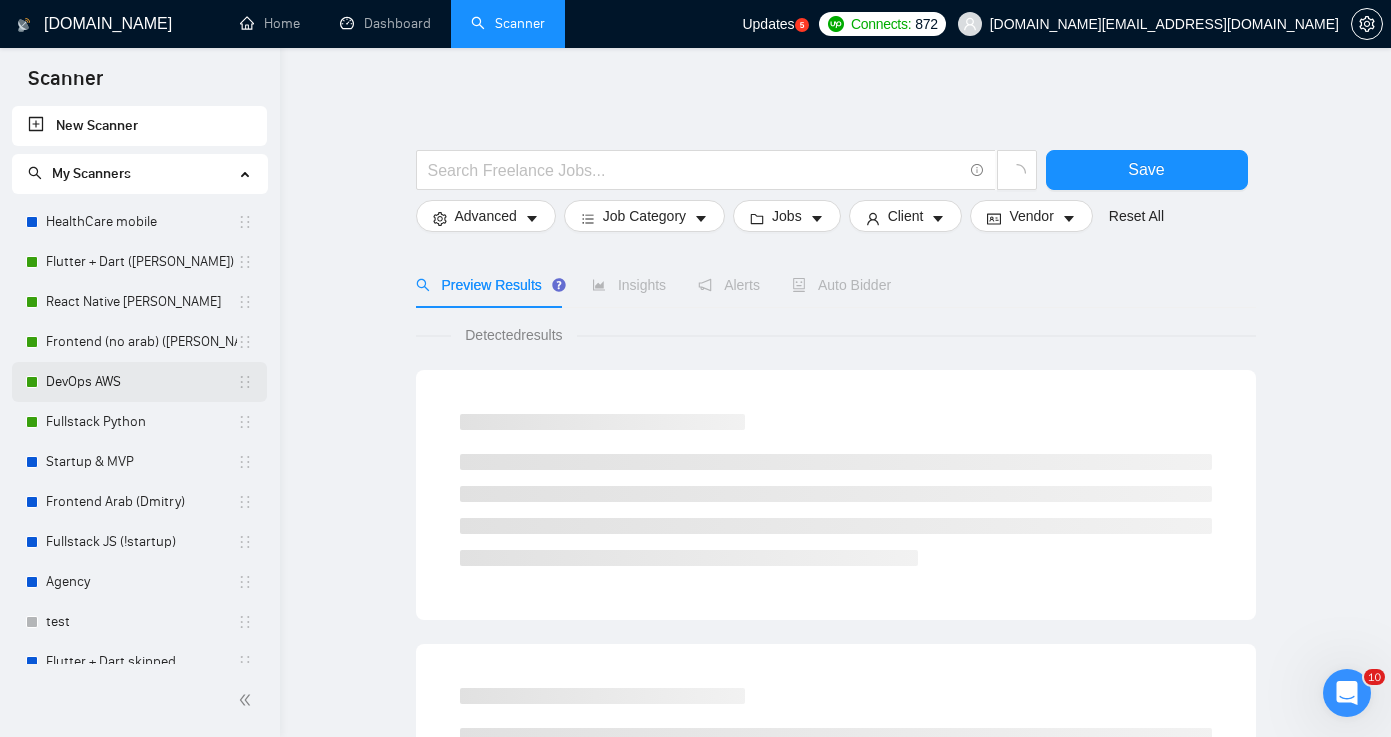 click on "DevOps AWS" at bounding box center [141, 382] 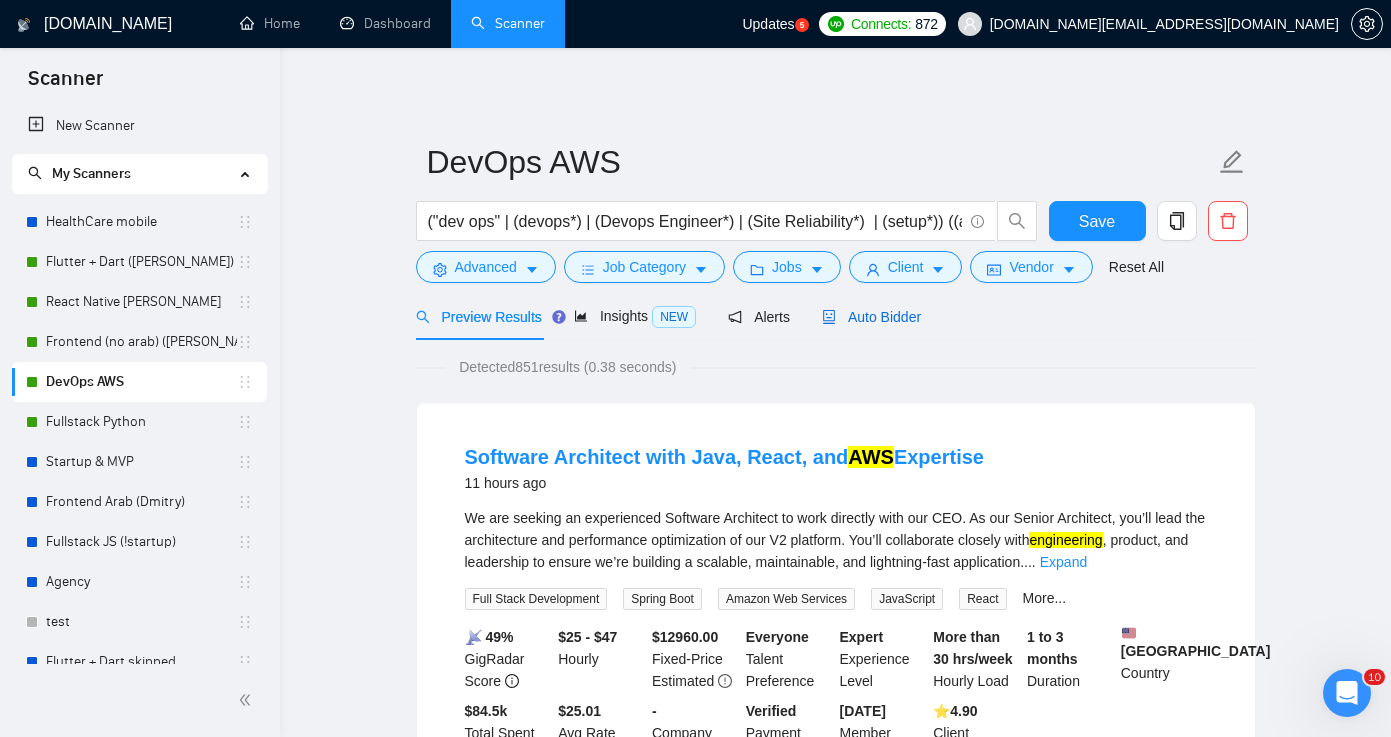 click on "Auto Bidder" at bounding box center (871, 317) 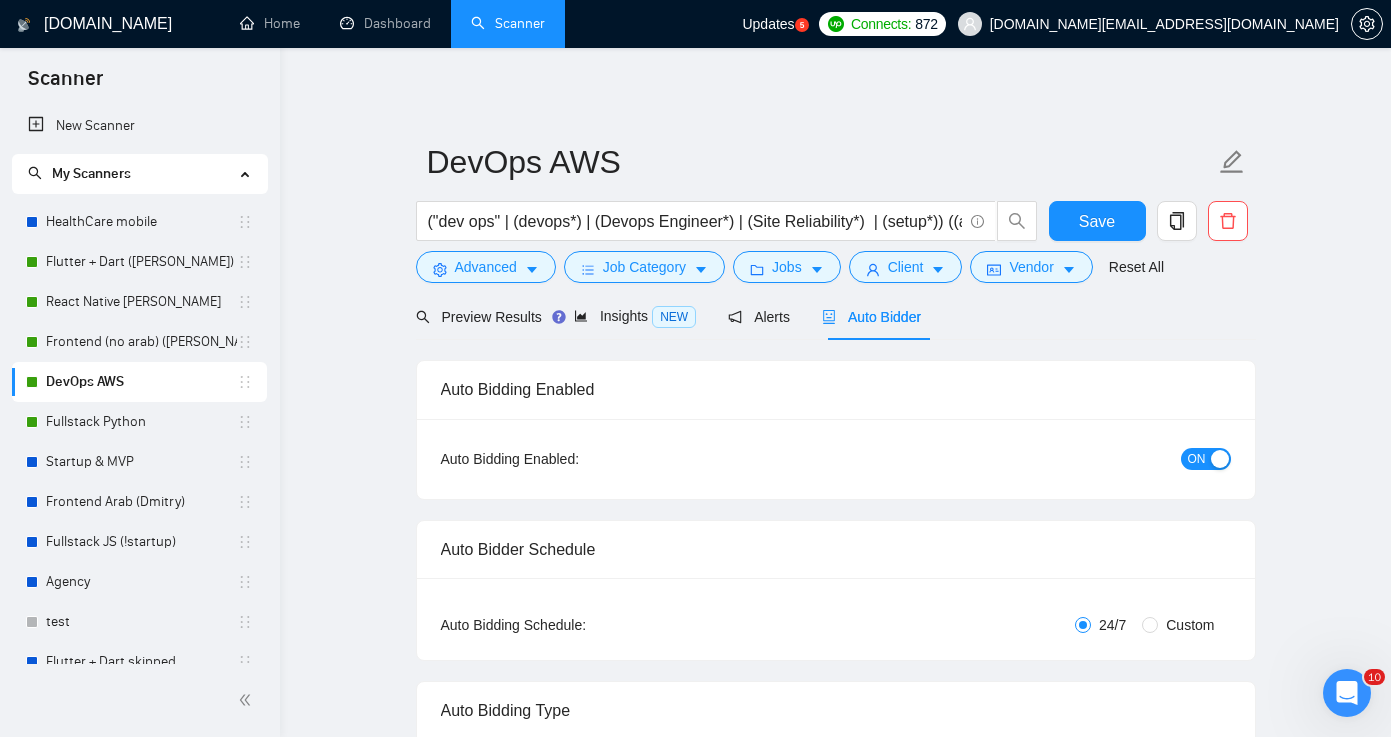 type 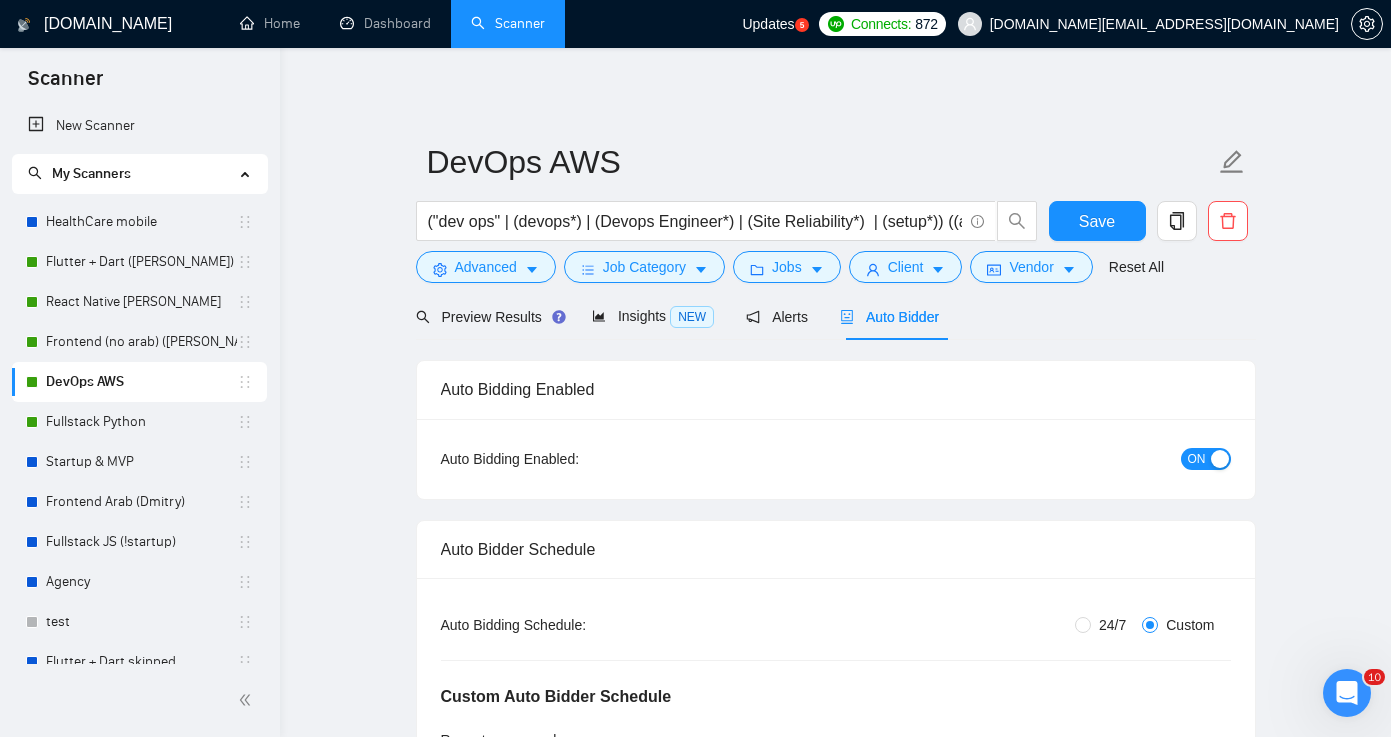 click on "ON" at bounding box center (1197, 459) 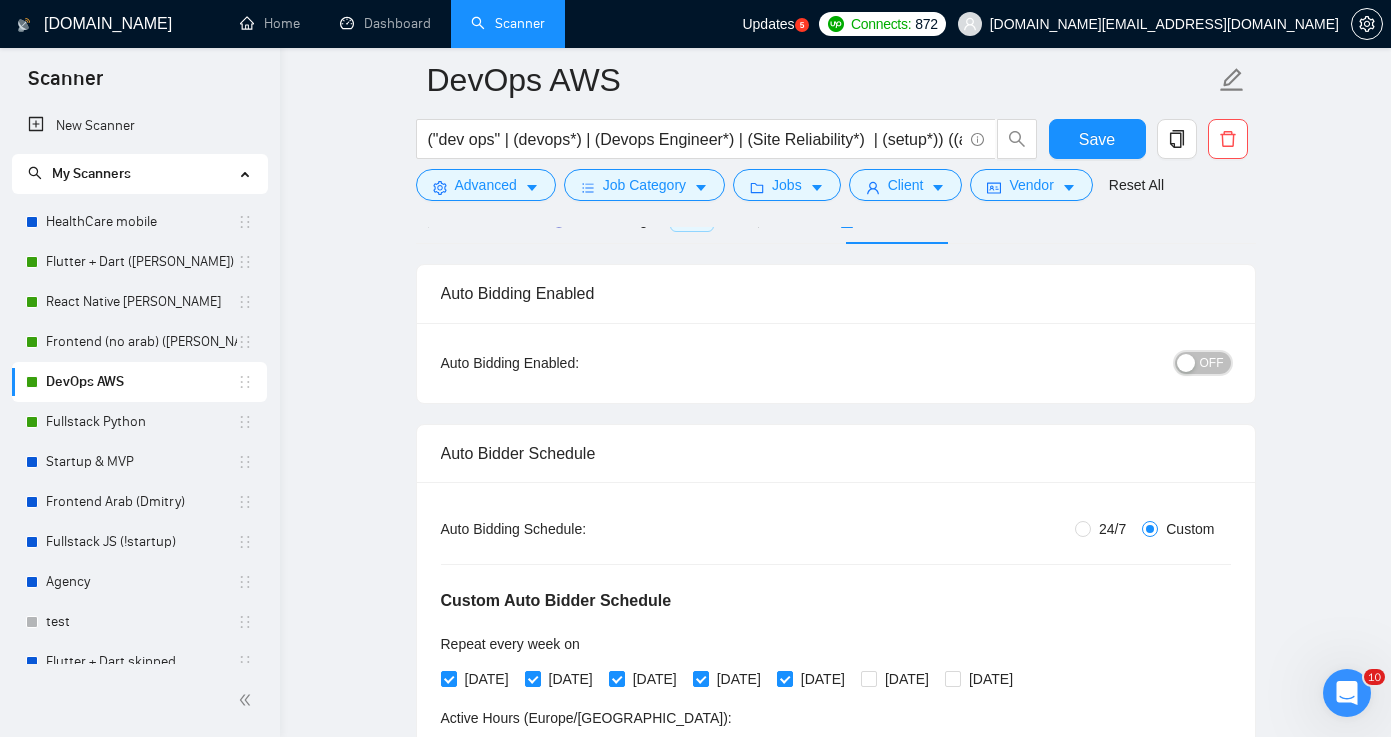 scroll, scrollTop: 115, scrollLeft: 0, axis: vertical 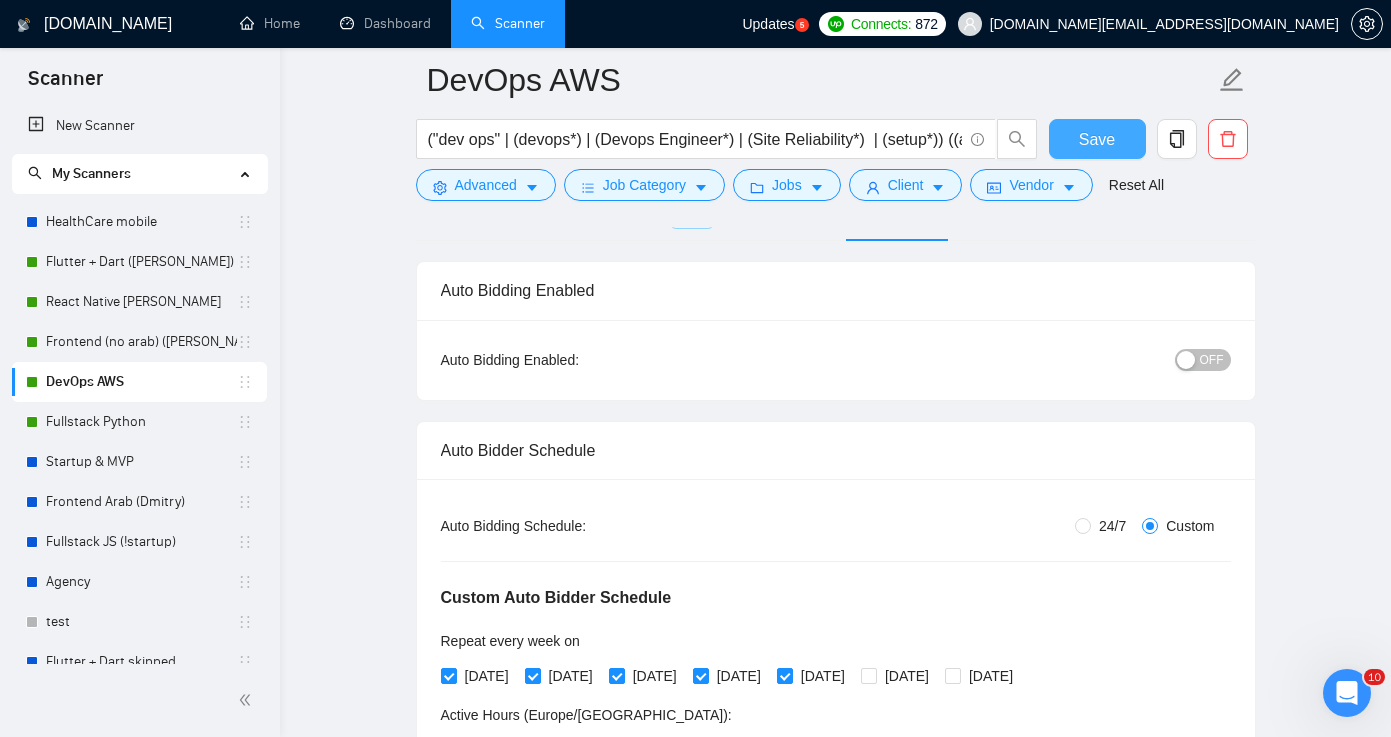 click on "Save" at bounding box center (1097, 139) 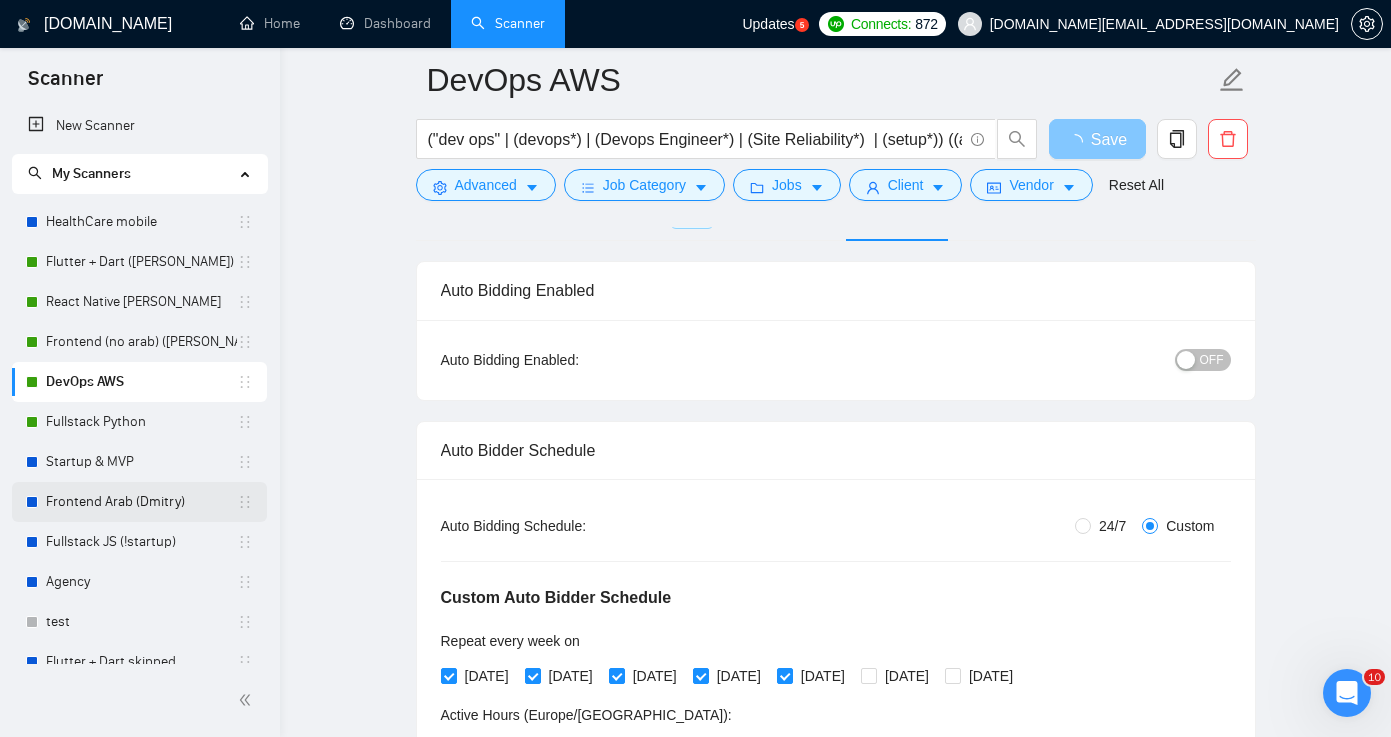 scroll, scrollTop: 35, scrollLeft: 0, axis: vertical 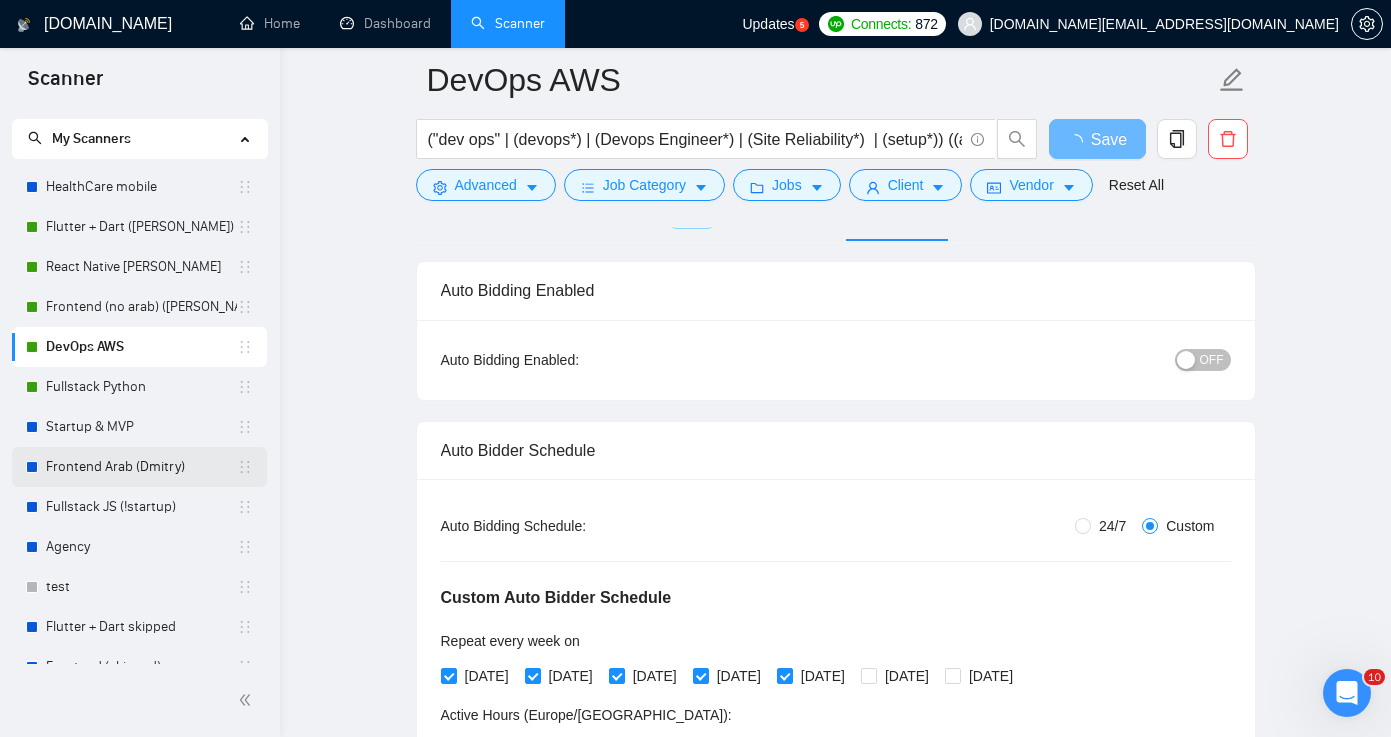 click on "Frontend Arab (Dmitry)" at bounding box center [141, 467] 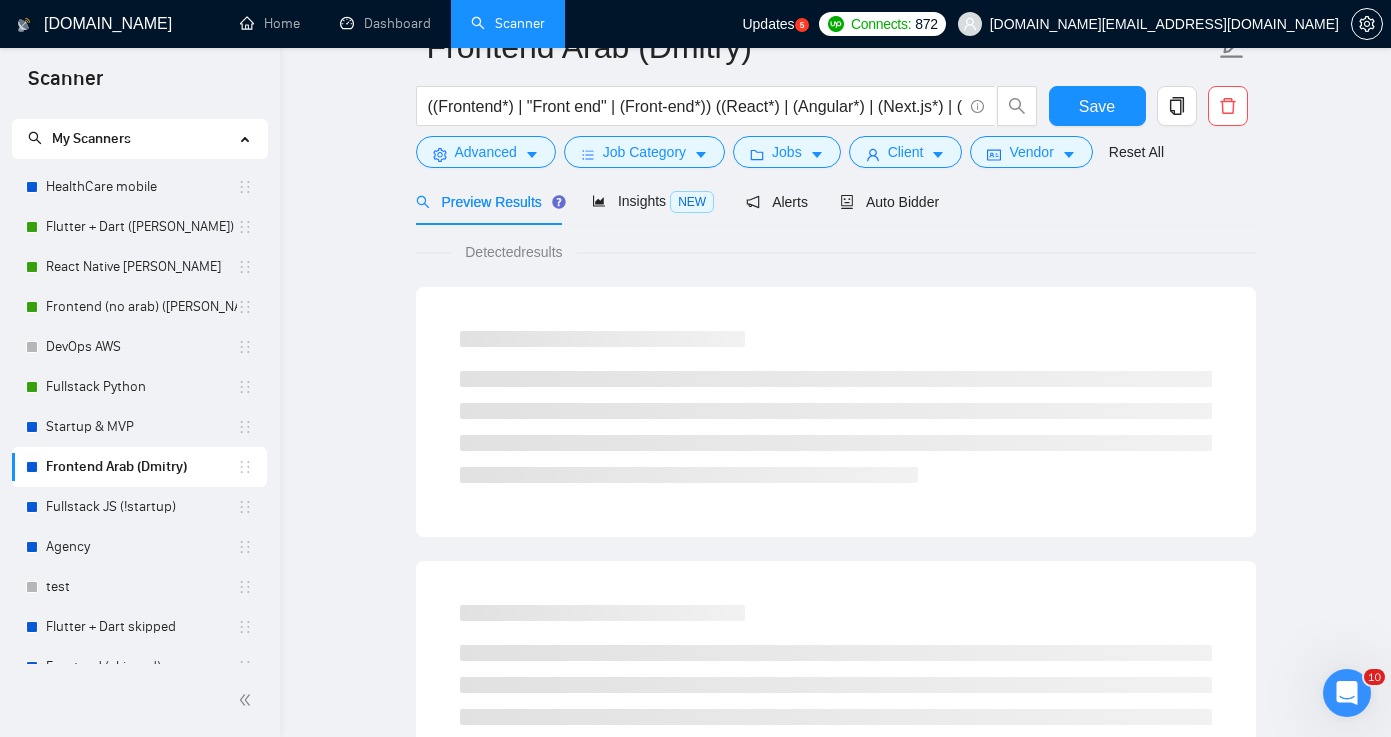 scroll, scrollTop: 0, scrollLeft: 0, axis: both 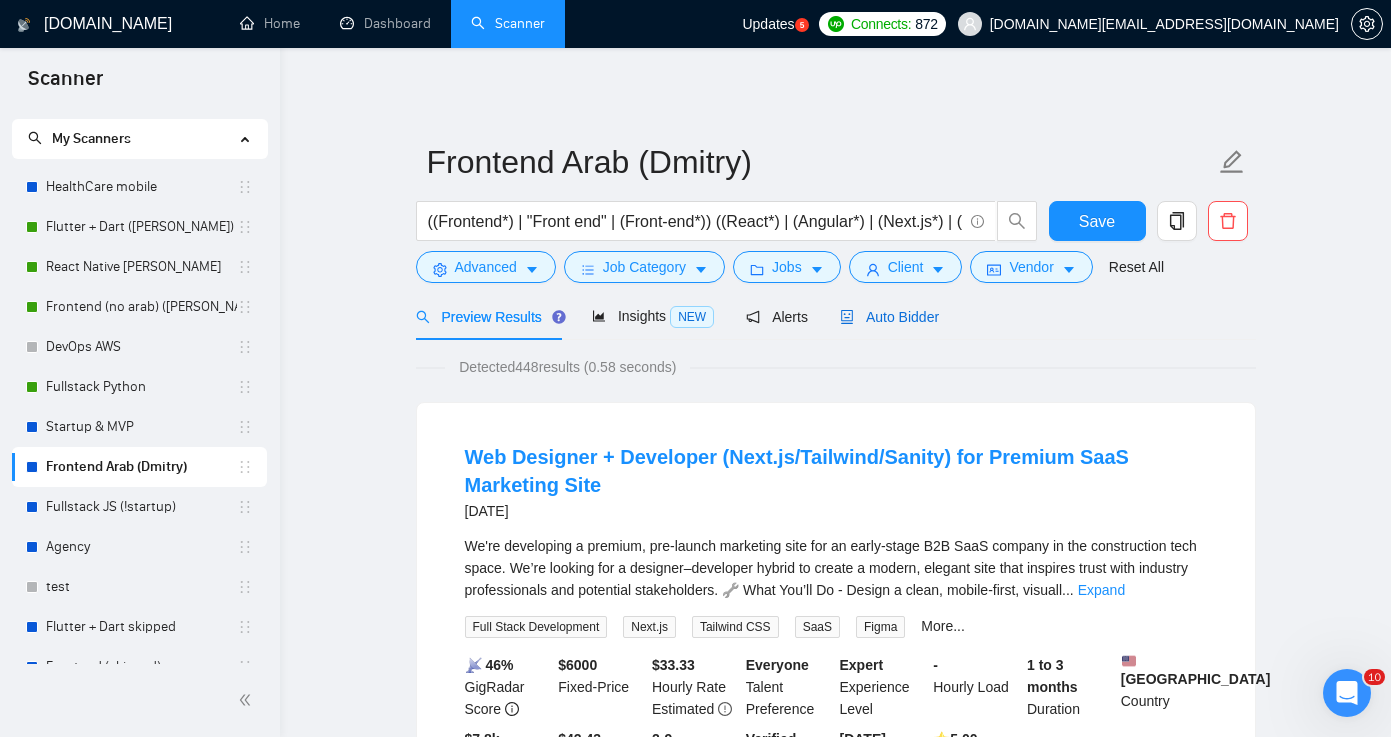 click on "Auto Bidder" at bounding box center (889, 317) 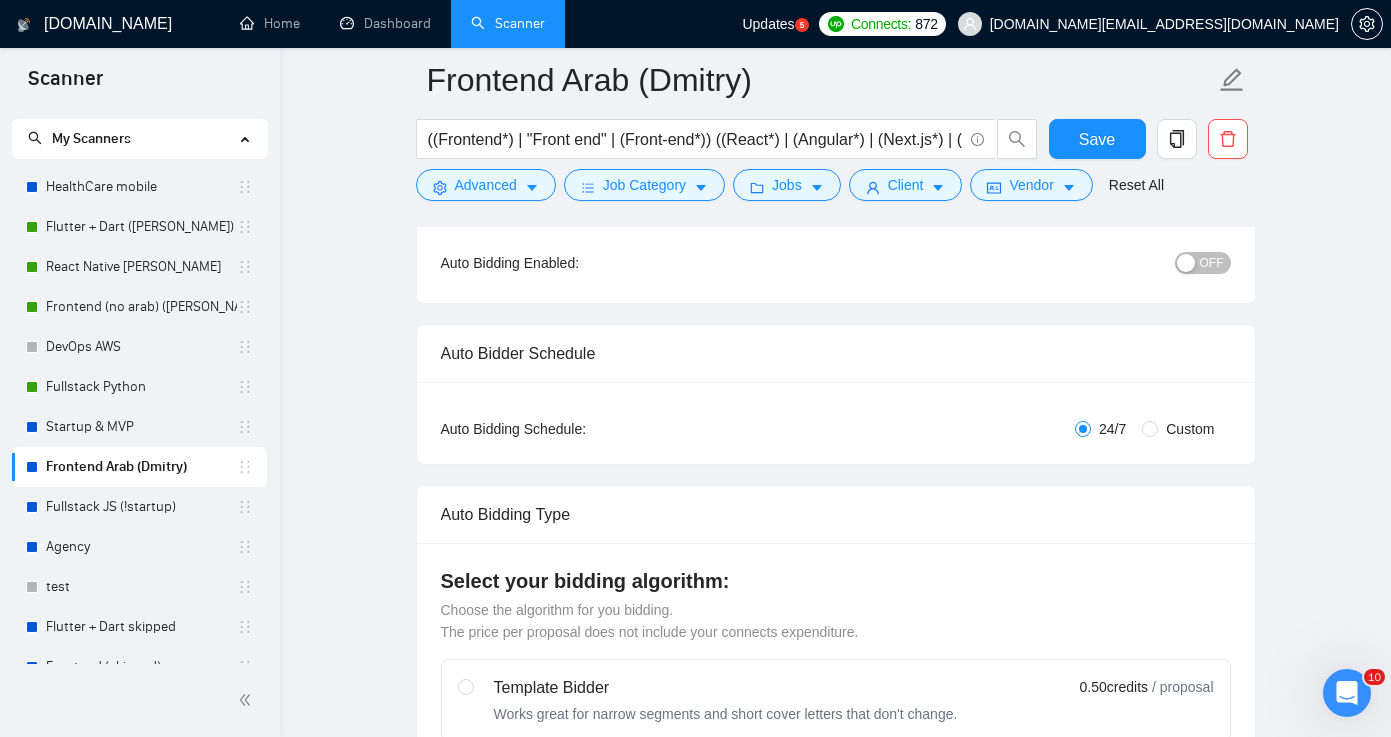 scroll, scrollTop: 207, scrollLeft: 0, axis: vertical 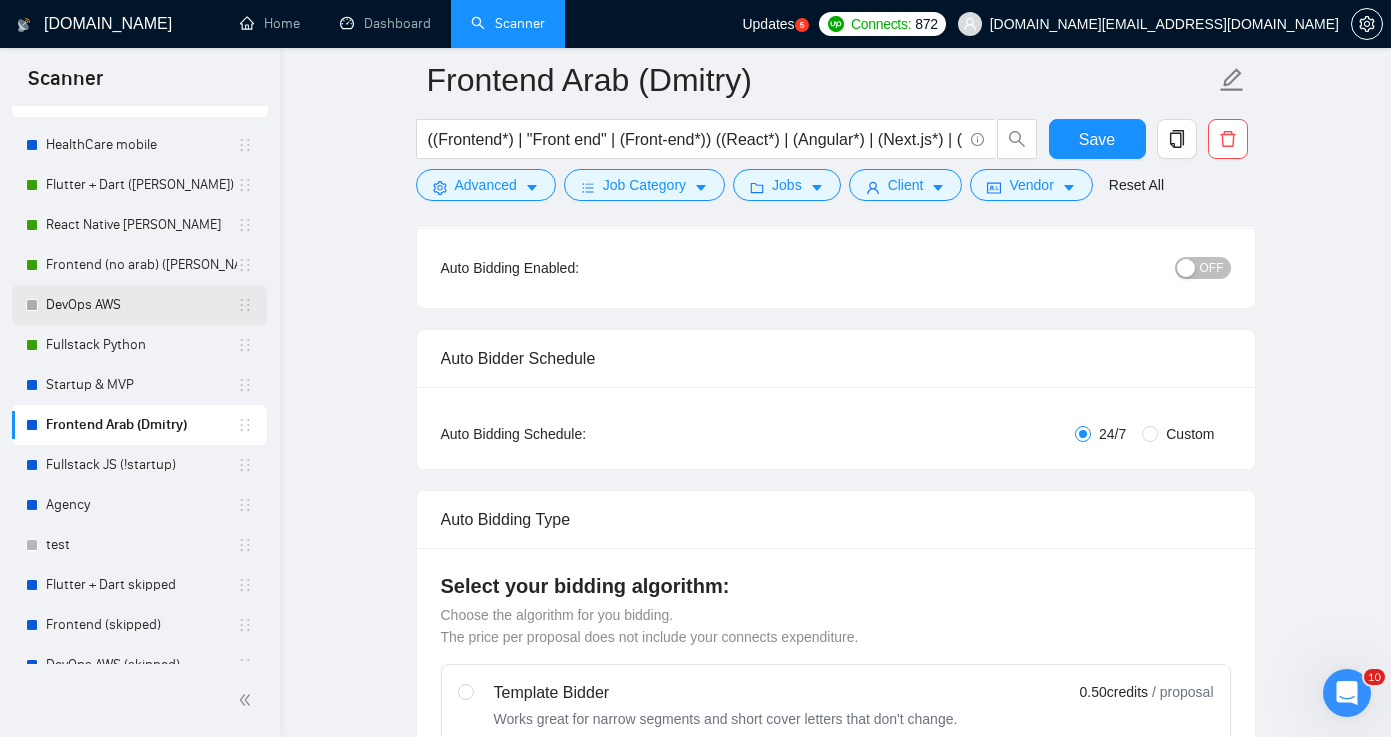 click on "DevOps AWS" at bounding box center [141, 305] 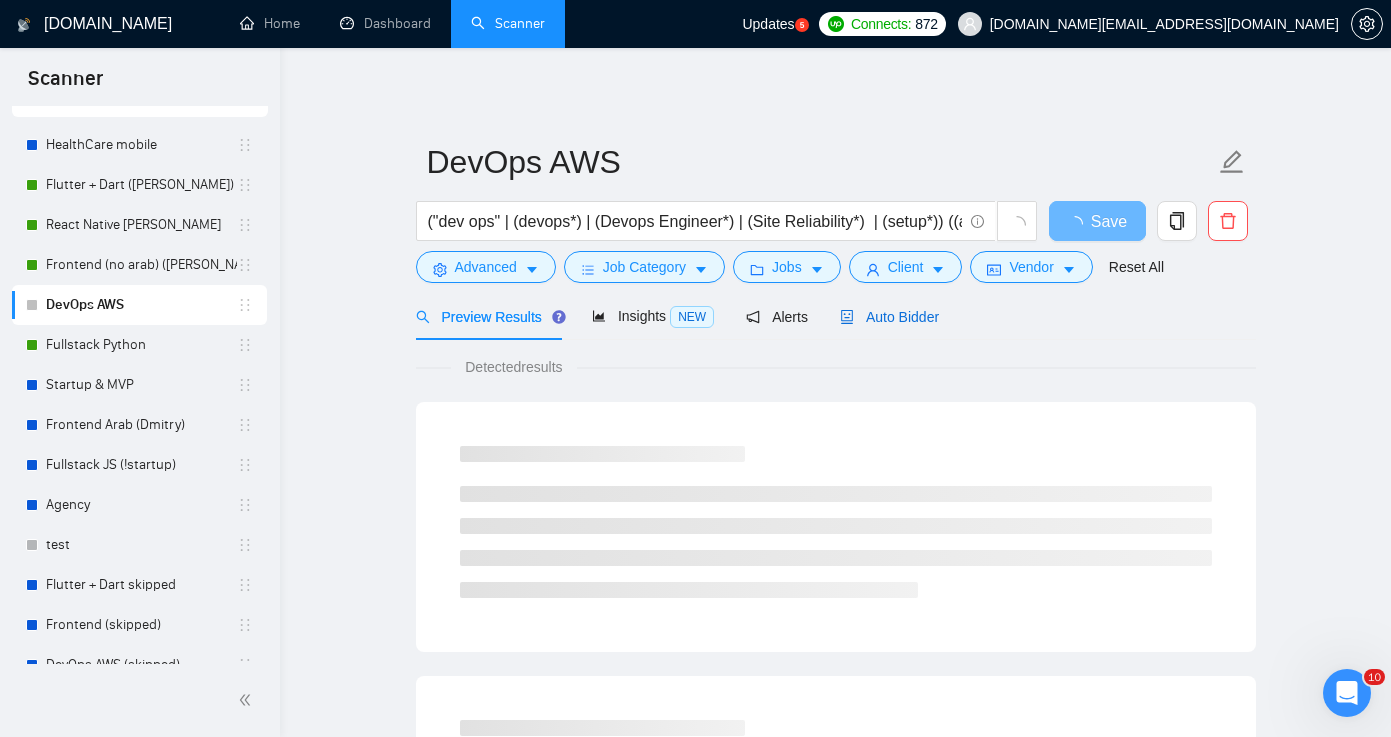 click on "Auto Bidder" at bounding box center (889, 317) 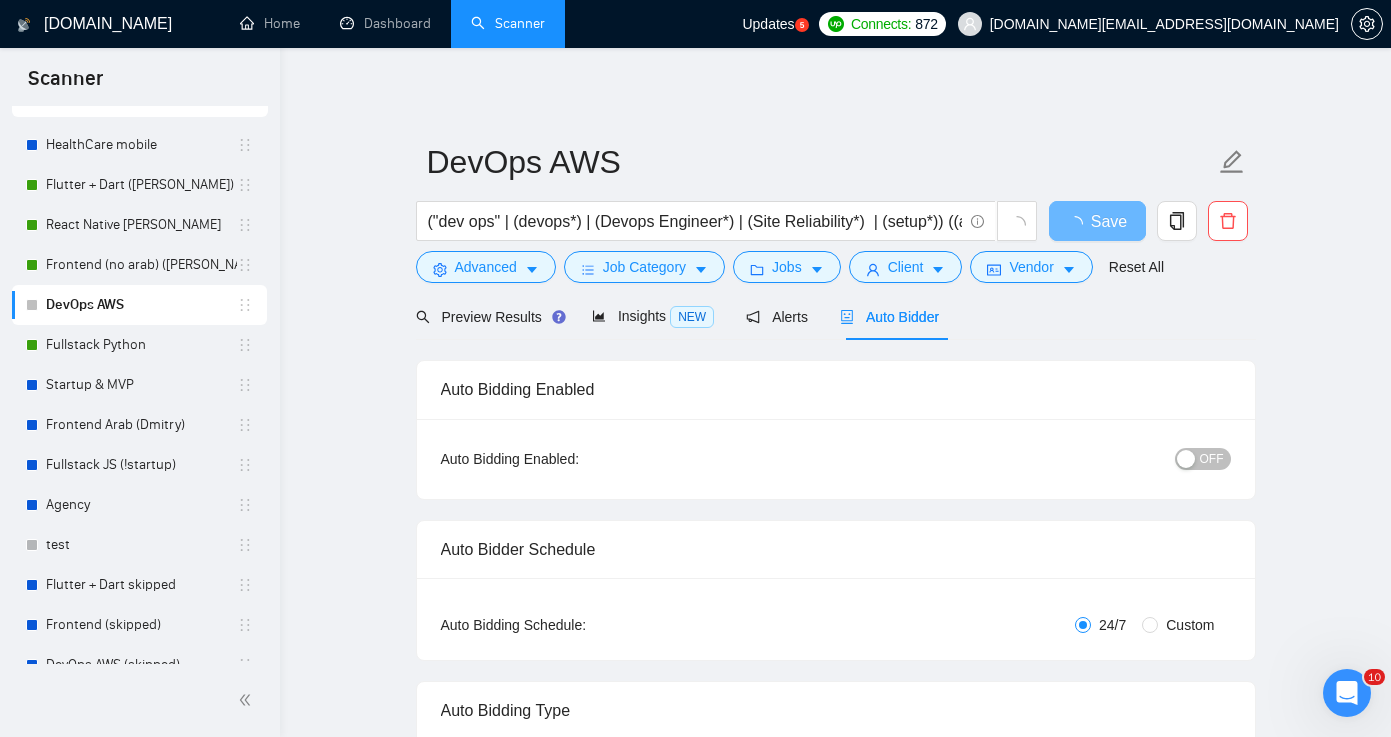 type 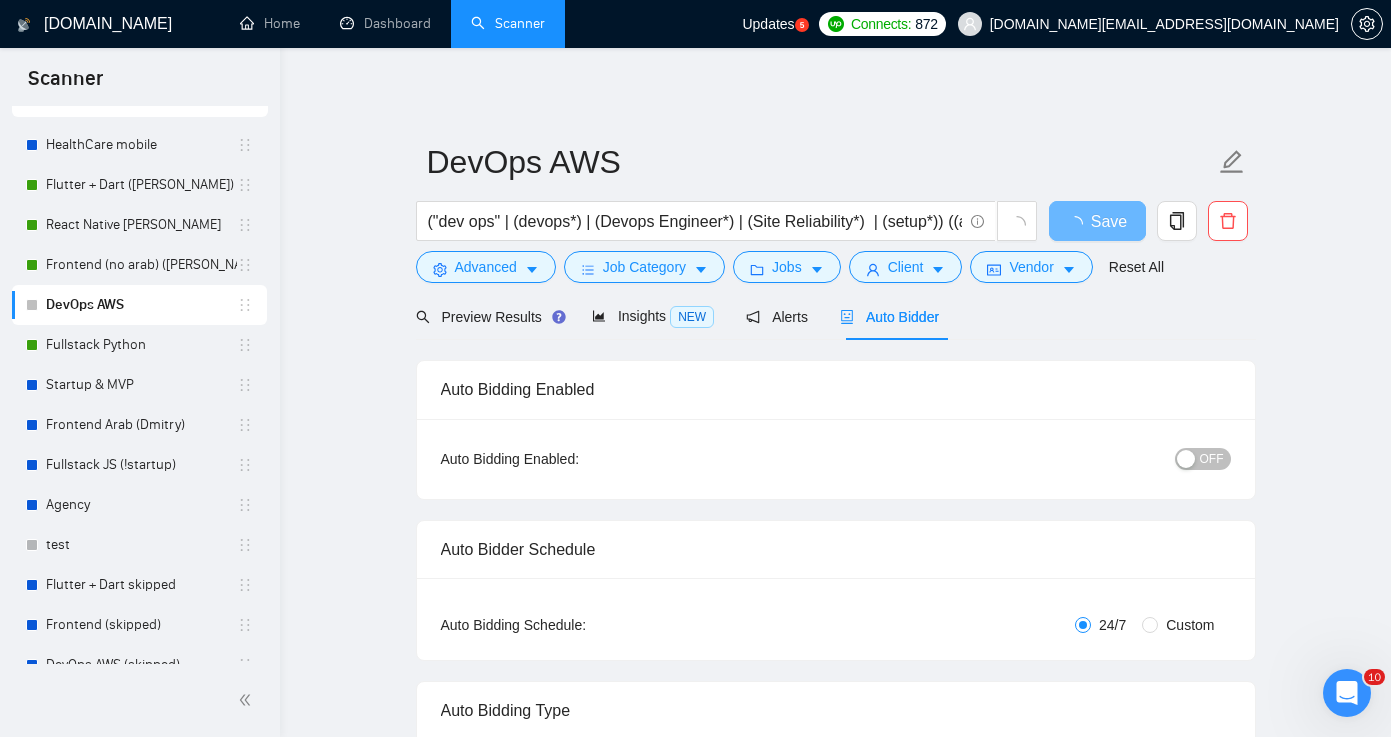 radio on "false" 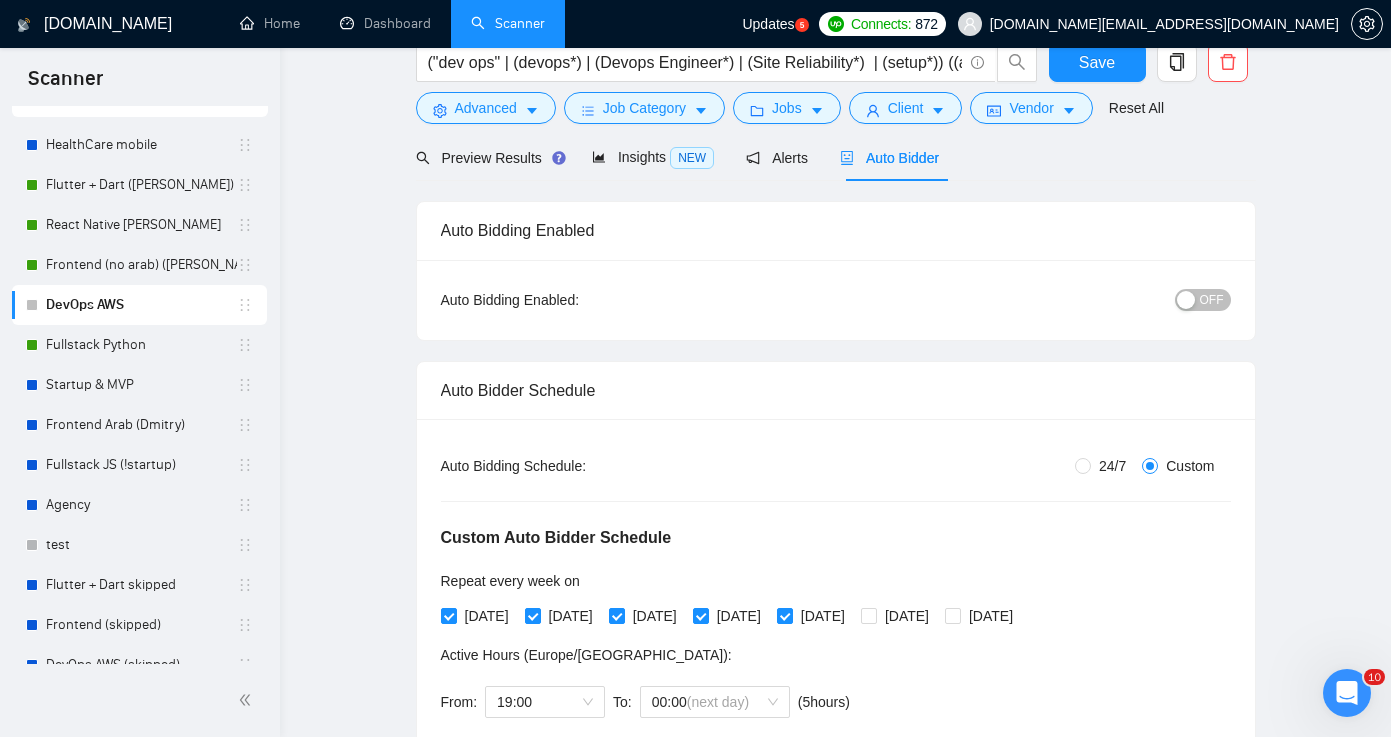 scroll, scrollTop: 229, scrollLeft: 0, axis: vertical 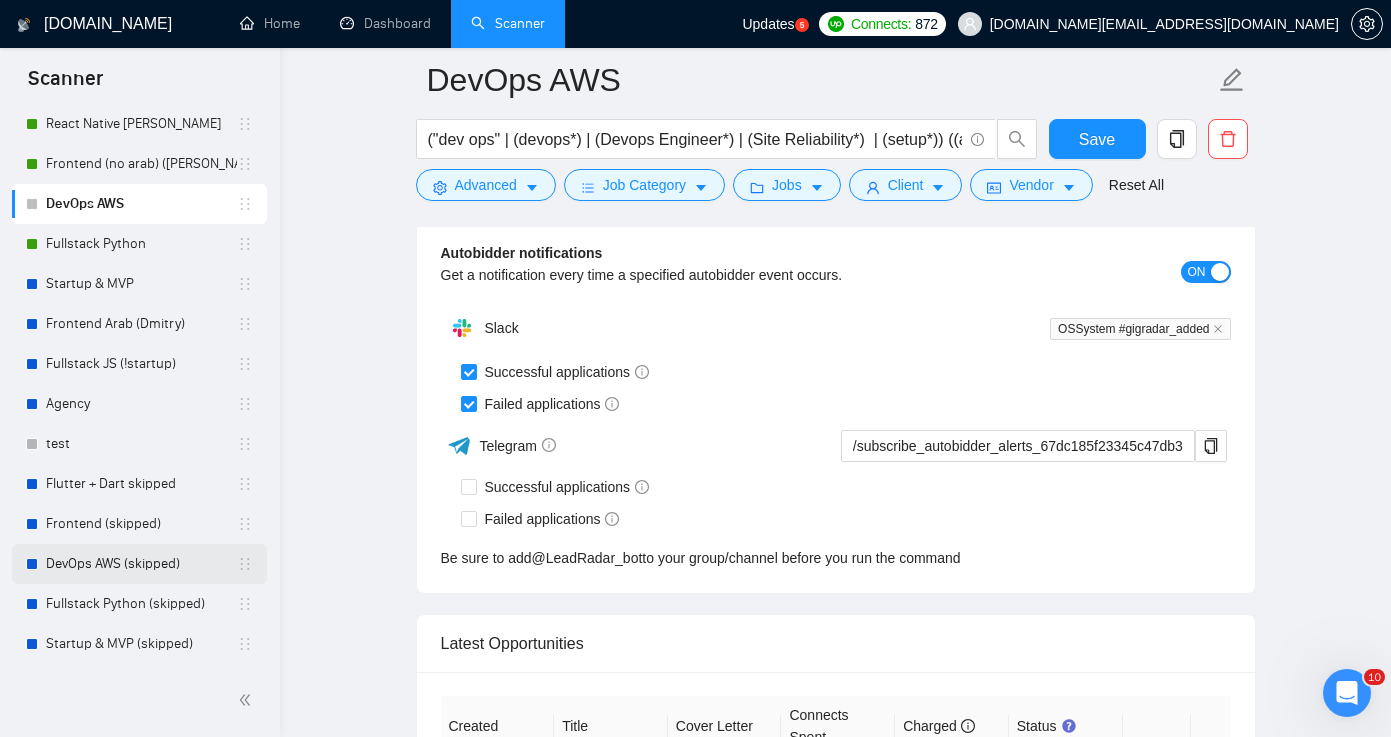 click on "DevOps AWS (skipped)" at bounding box center [141, 564] 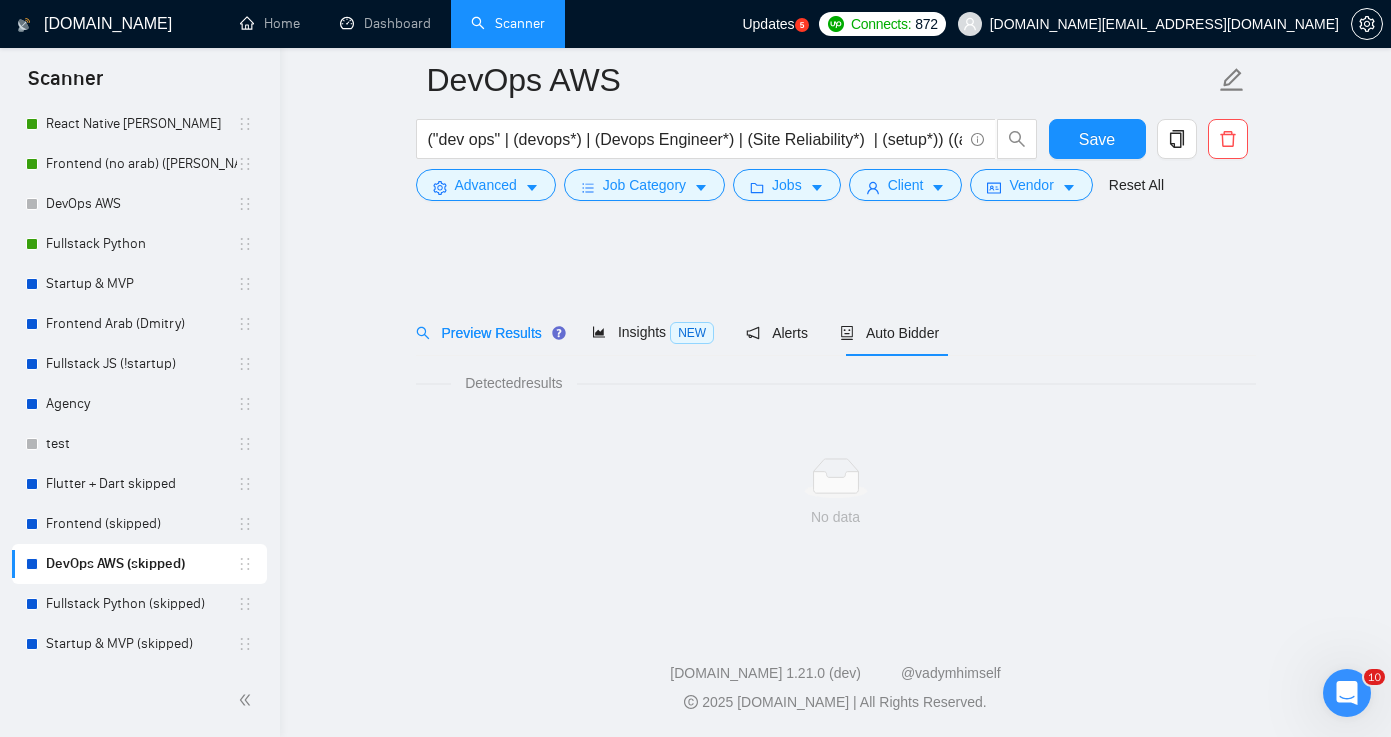 scroll, scrollTop: 0, scrollLeft: 0, axis: both 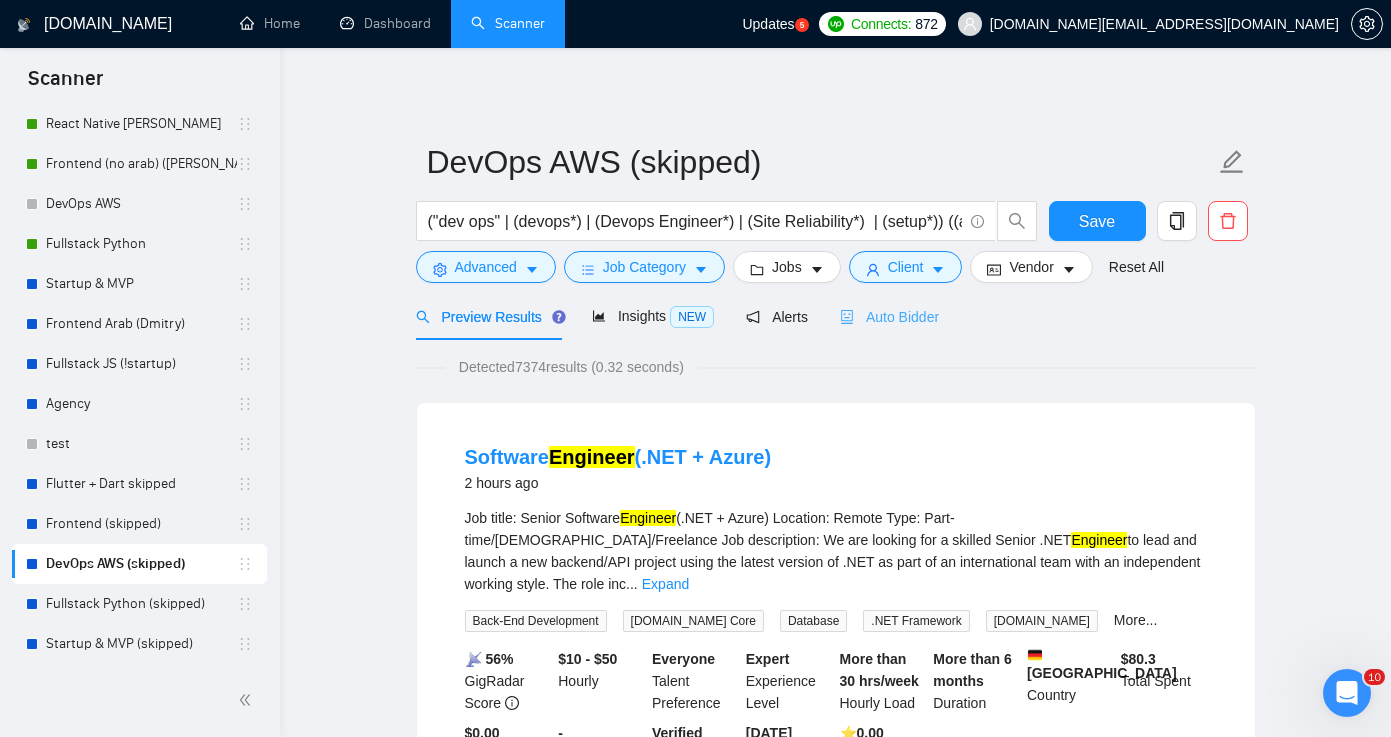 click on "Auto Bidder" at bounding box center (889, 316) 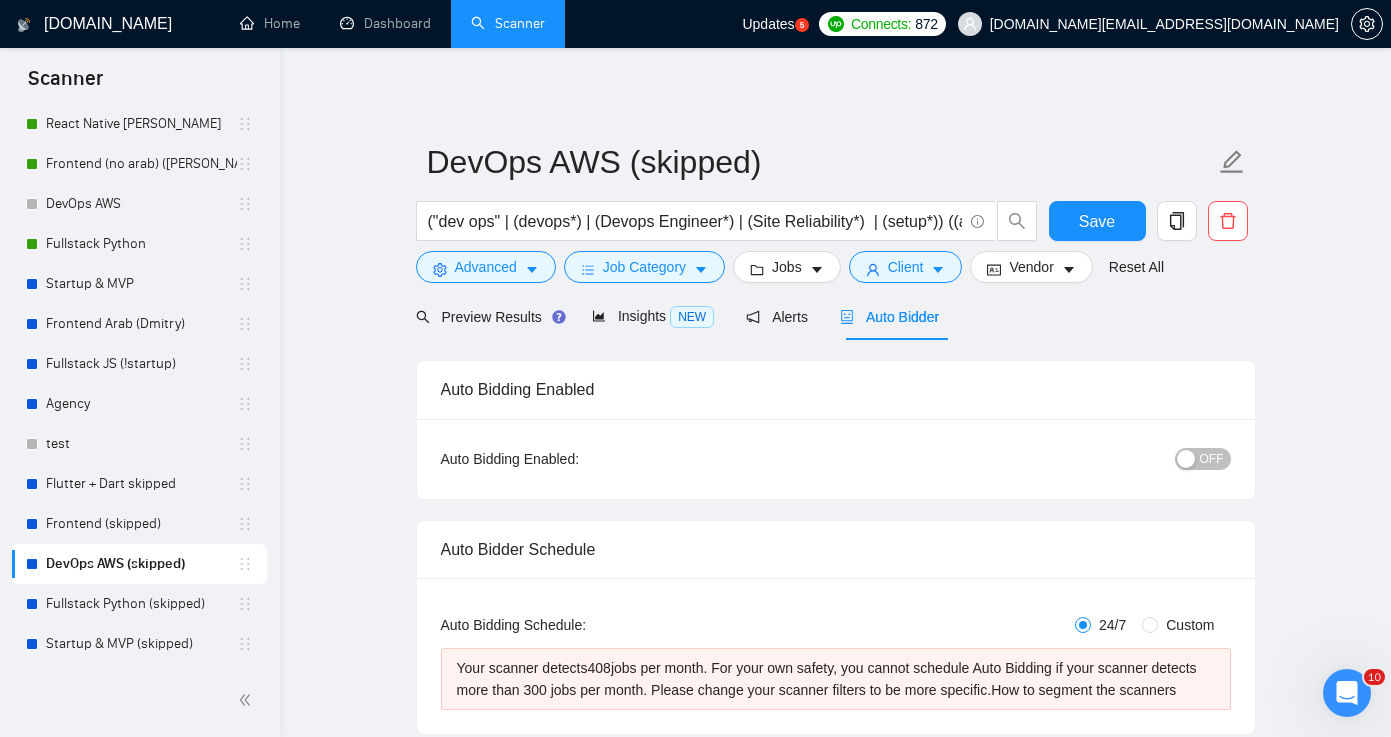 type 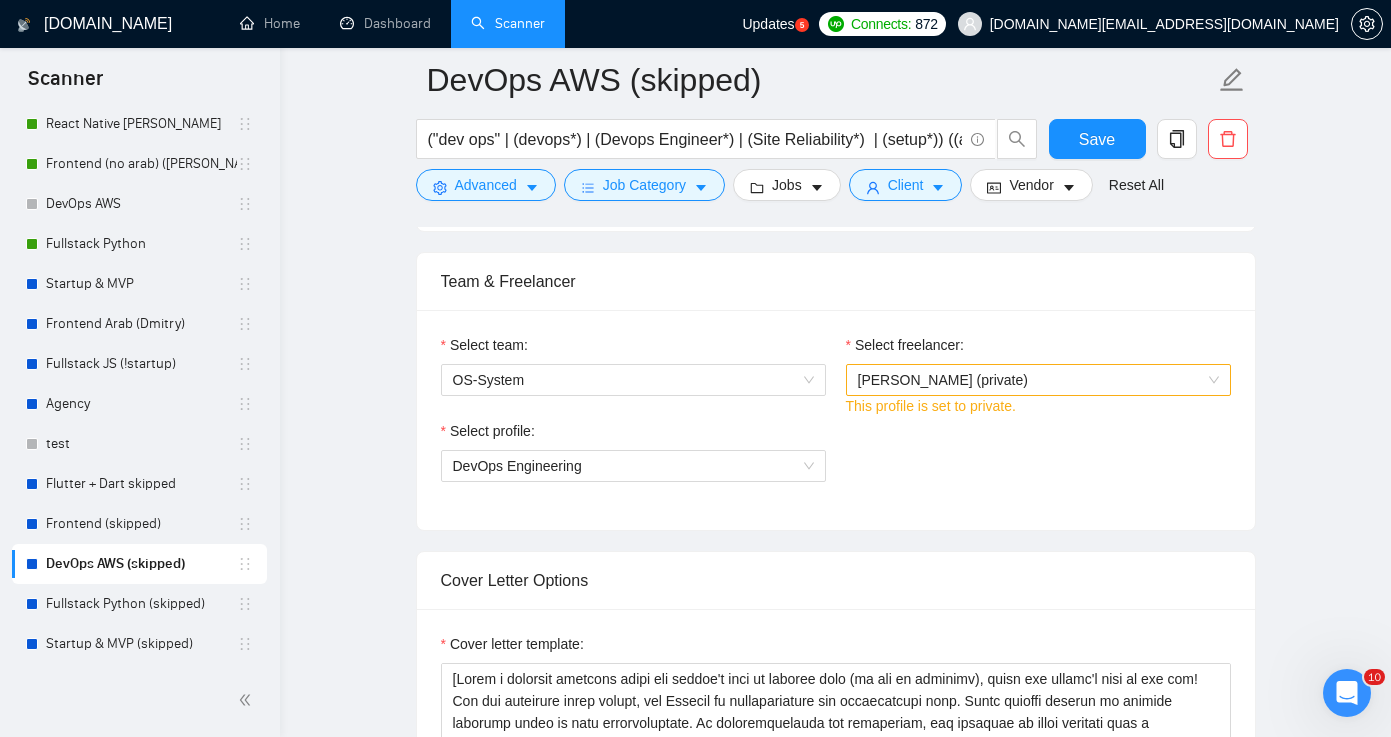 scroll, scrollTop: 1311, scrollLeft: 0, axis: vertical 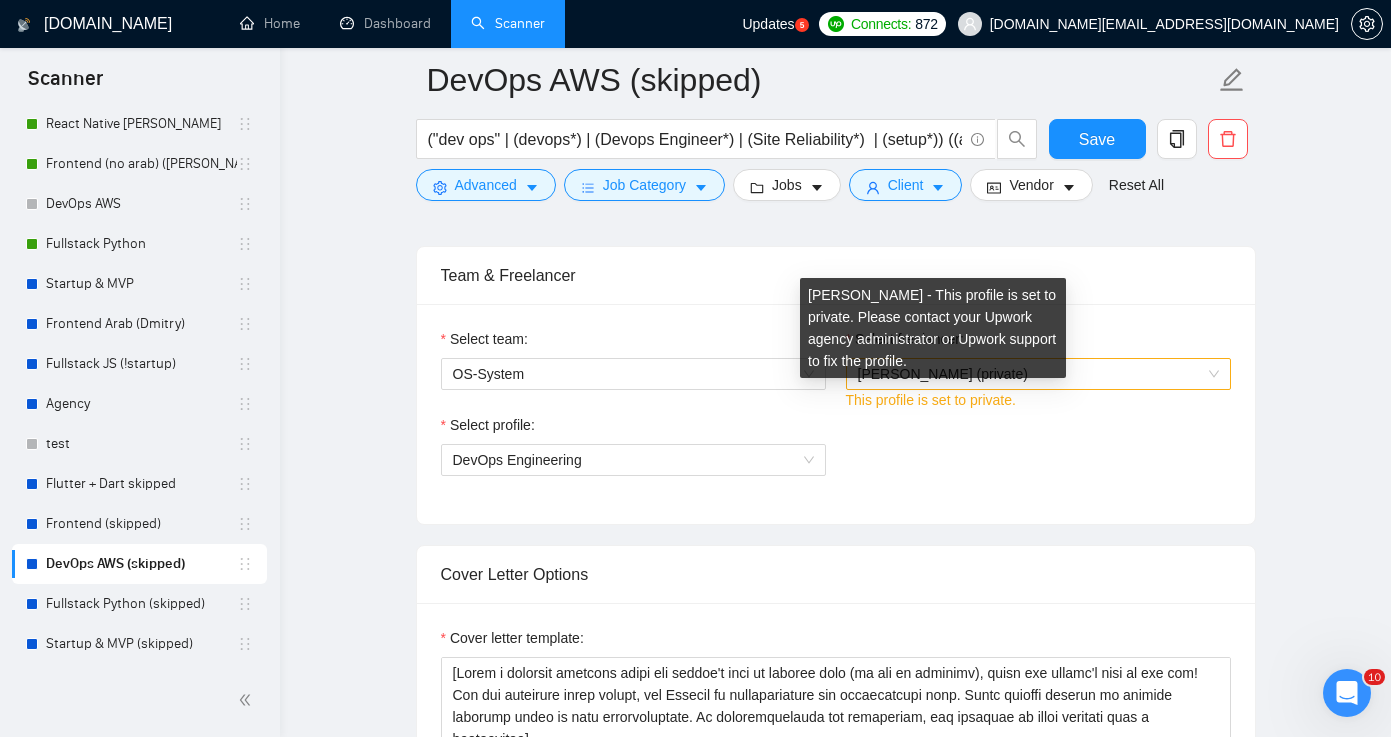 click on "[PERSON_NAME] (private)" at bounding box center [943, 374] 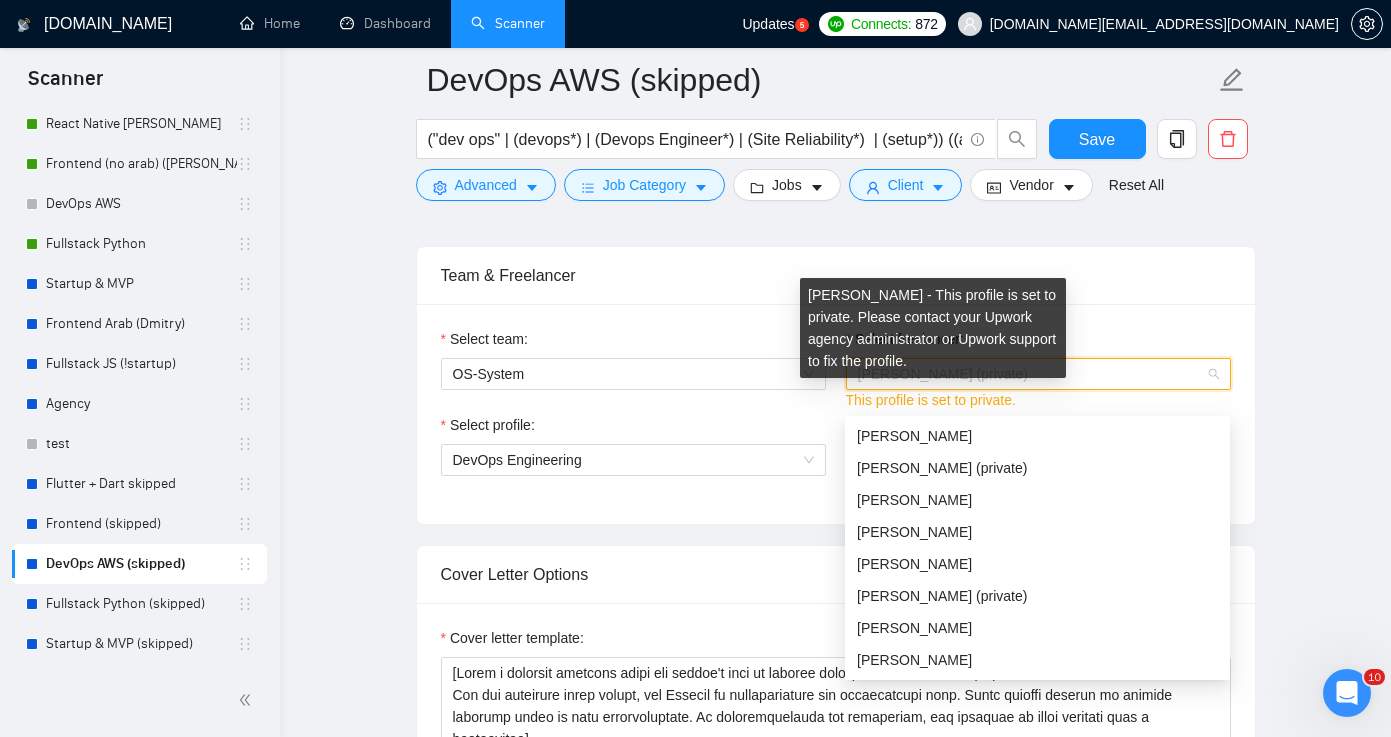 scroll, scrollTop: 32, scrollLeft: 0, axis: vertical 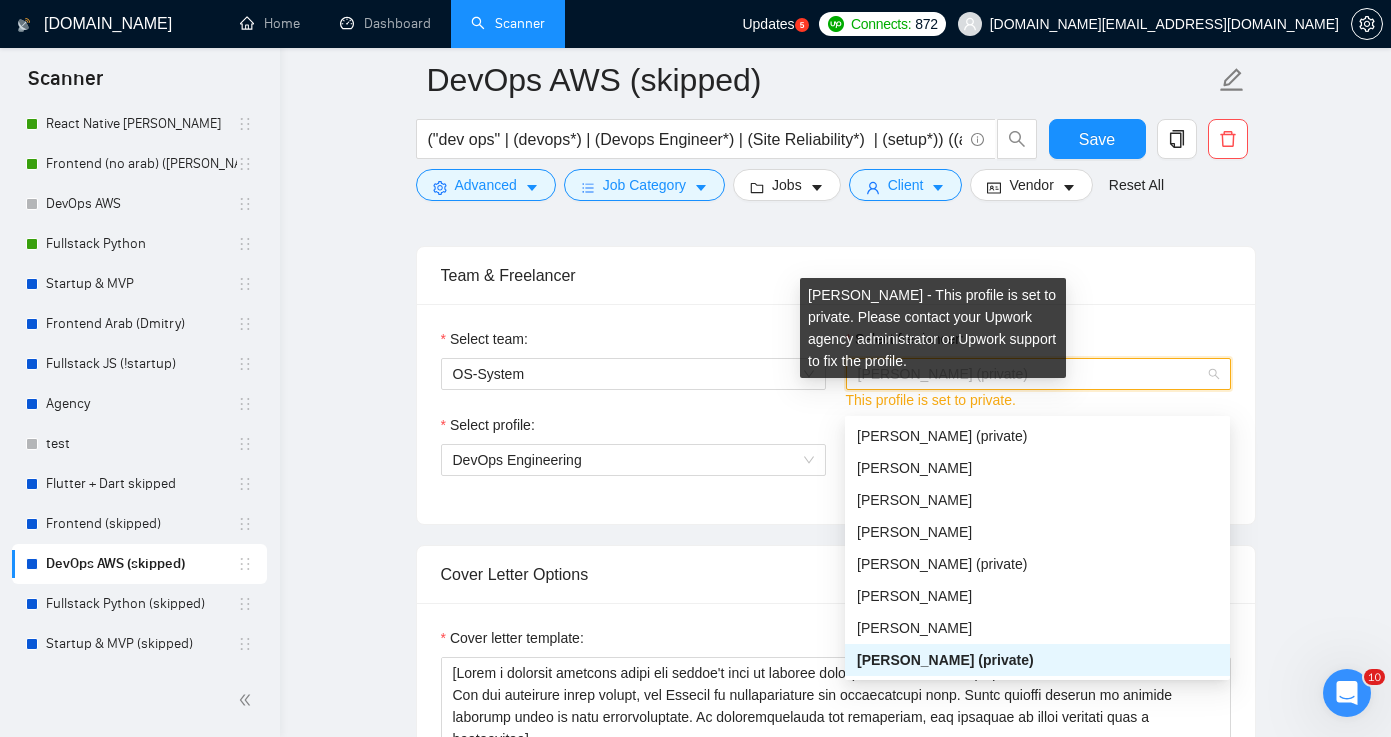 click on "[PERSON_NAME] (private)" at bounding box center [943, 374] 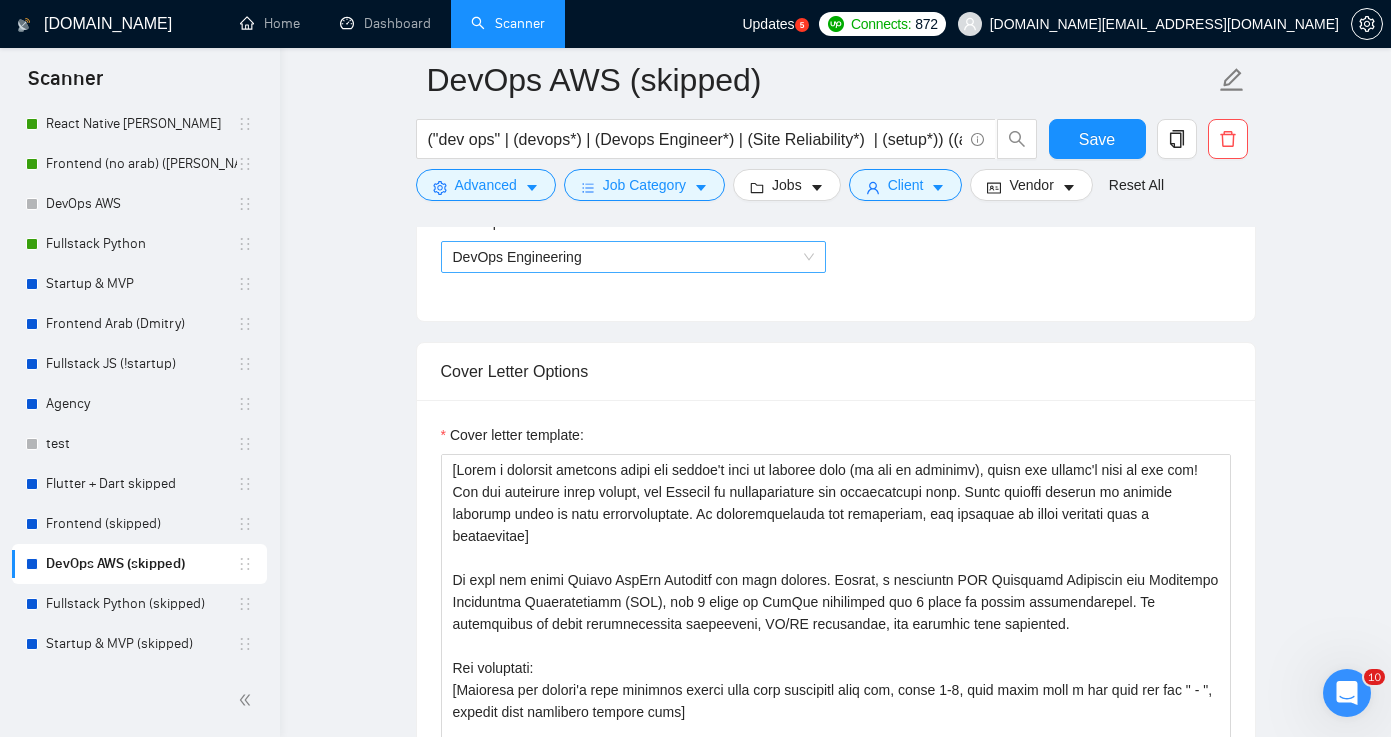 scroll, scrollTop: 1539, scrollLeft: 0, axis: vertical 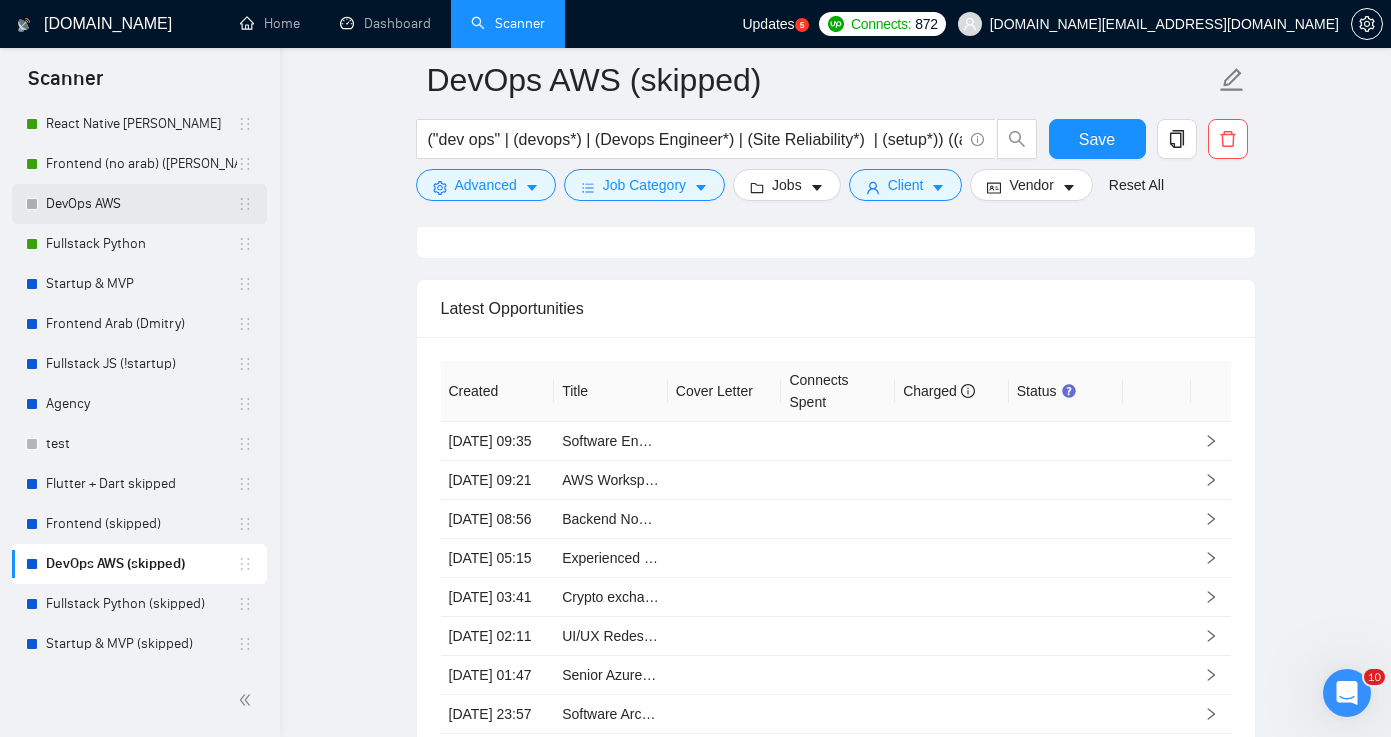 click on "DevOps AWS" at bounding box center [141, 204] 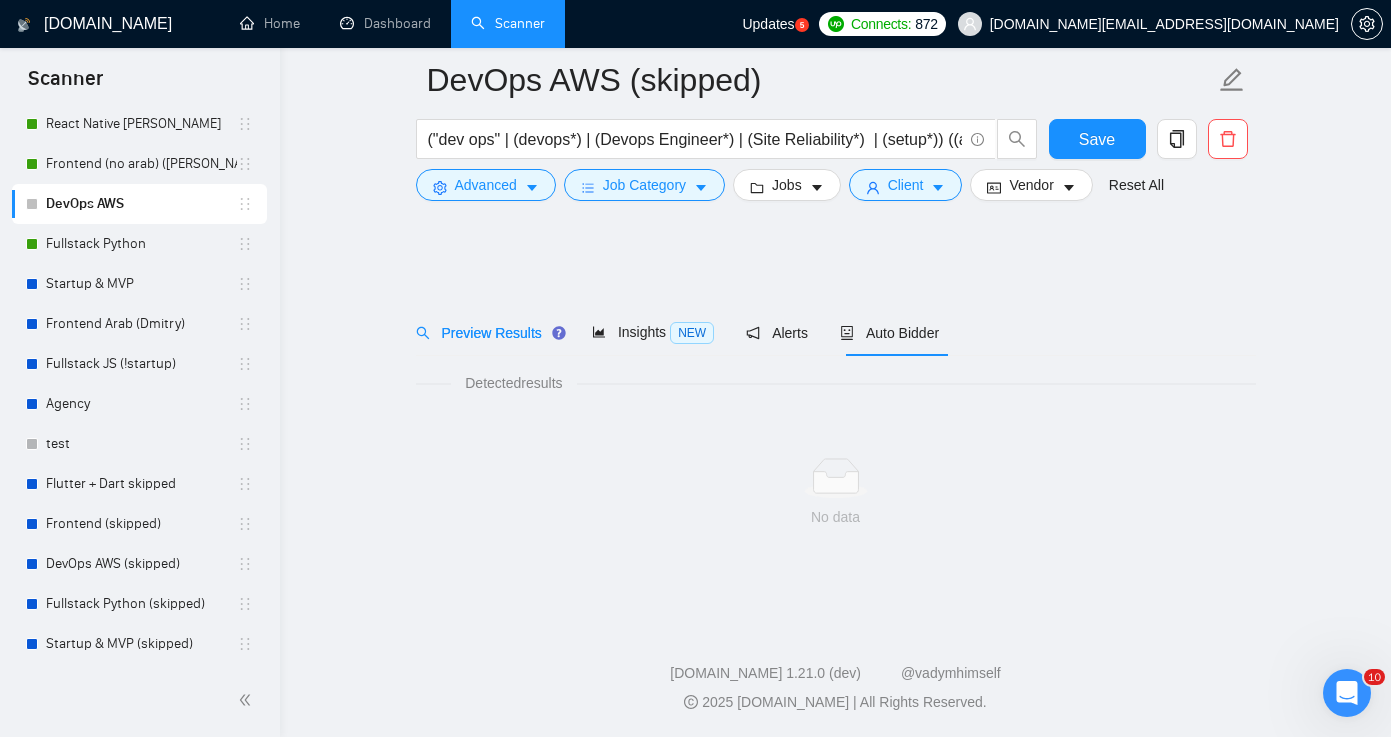 scroll, scrollTop: 0, scrollLeft: 0, axis: both 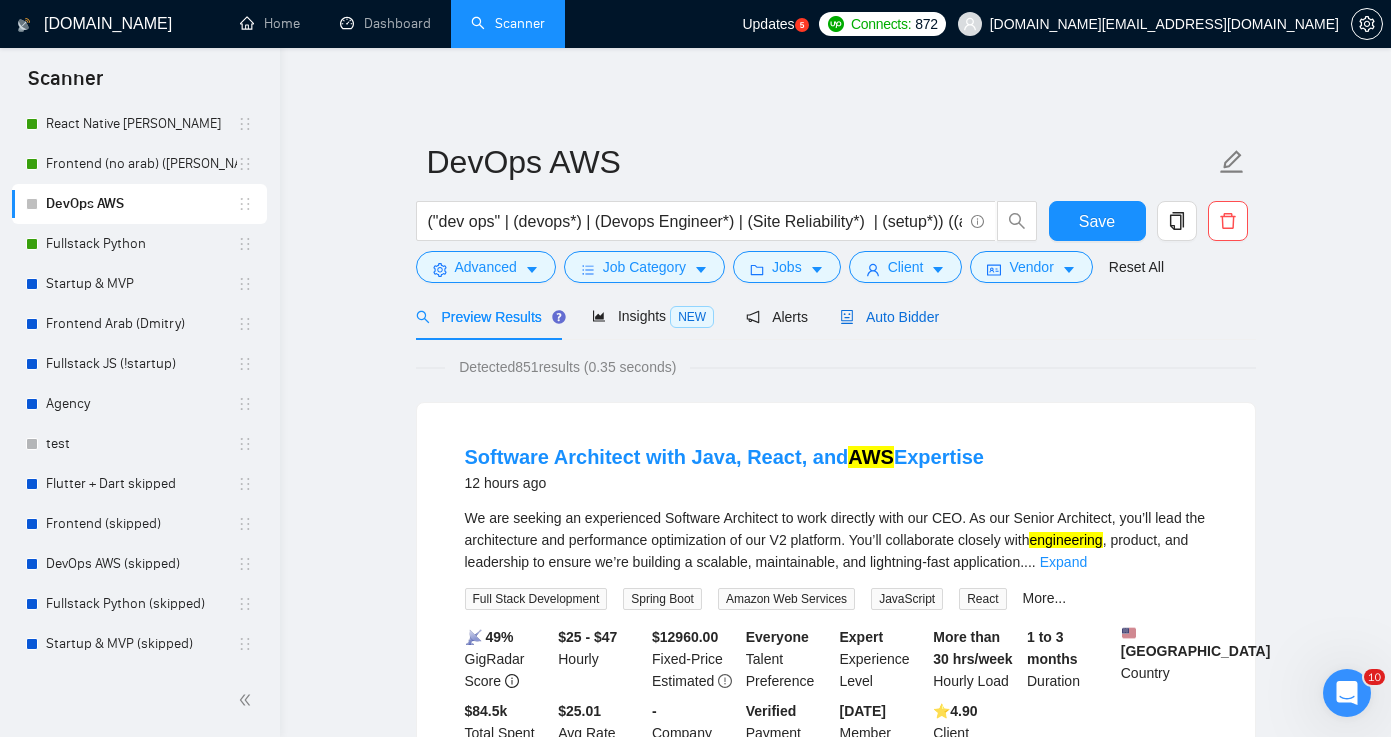 click on "Auto Bidder" at bounding box center [889, 317] 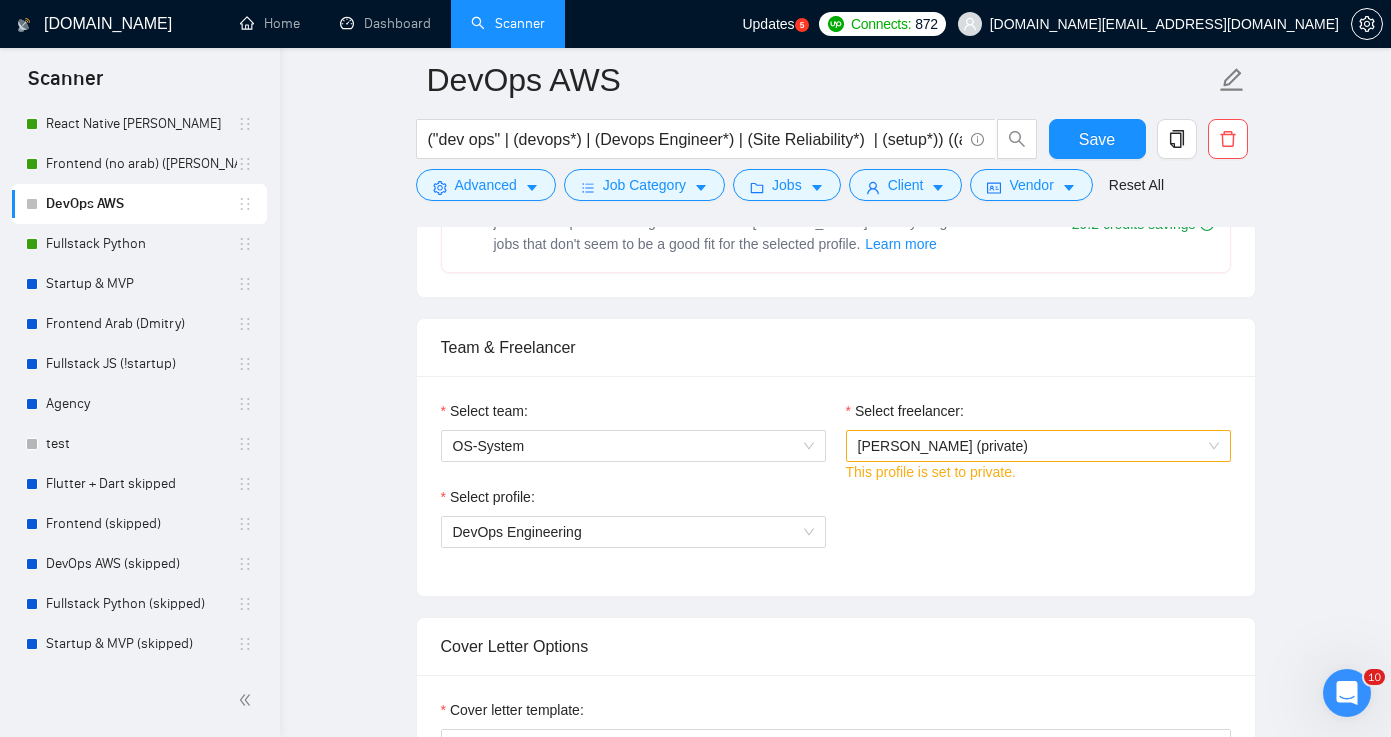 scroll, scrollTop: 1160, scrollLeft: 0, axis: vertical 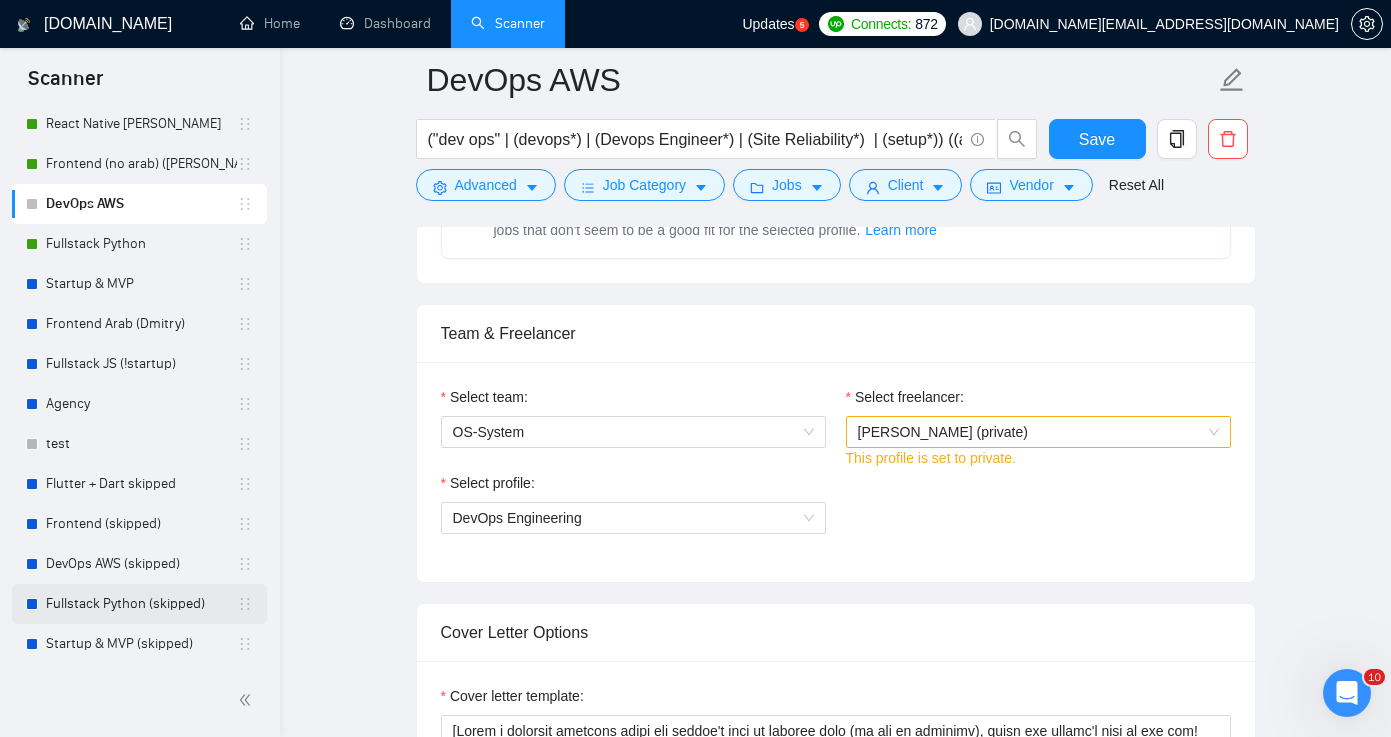 click on "Fullstack Python (skipped)" at bounding box center [141, 604] 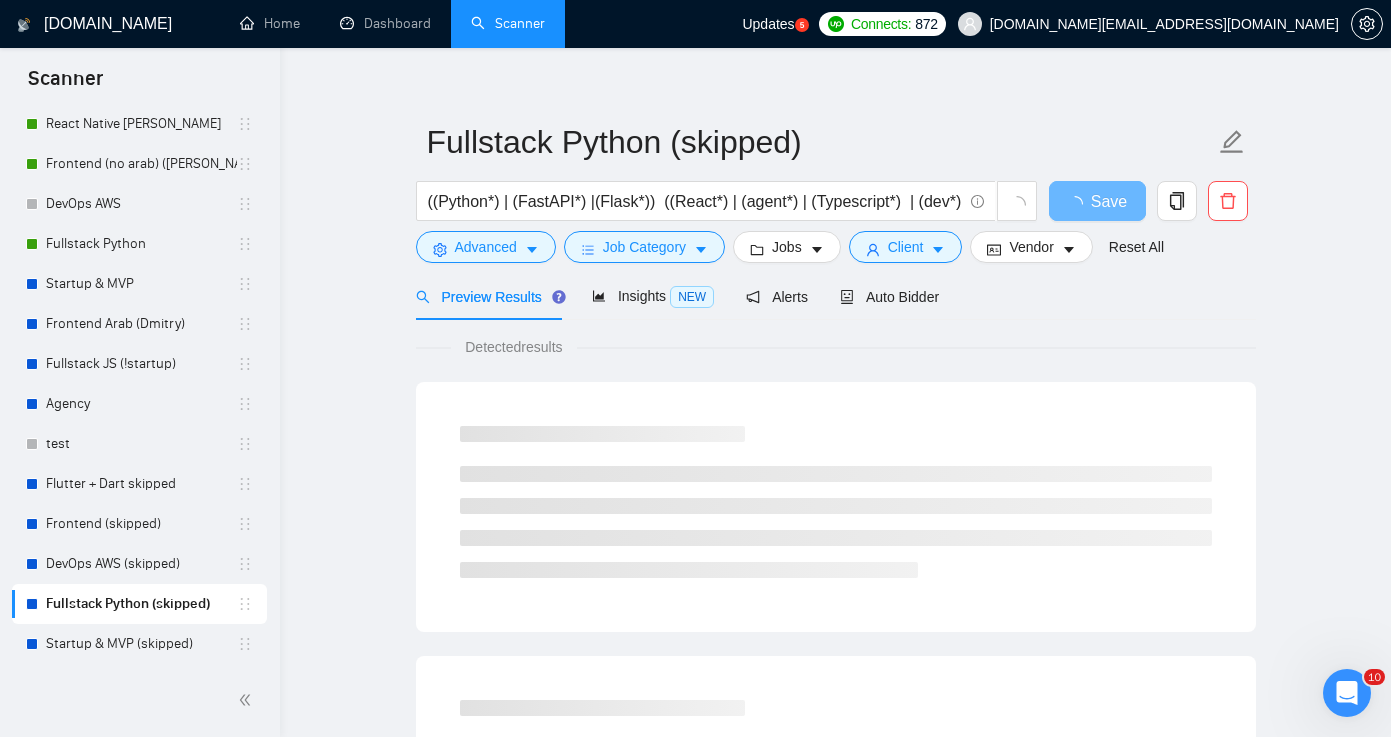 scroll, scrollTop: 32, scrollLeft: 0, axis: vertical 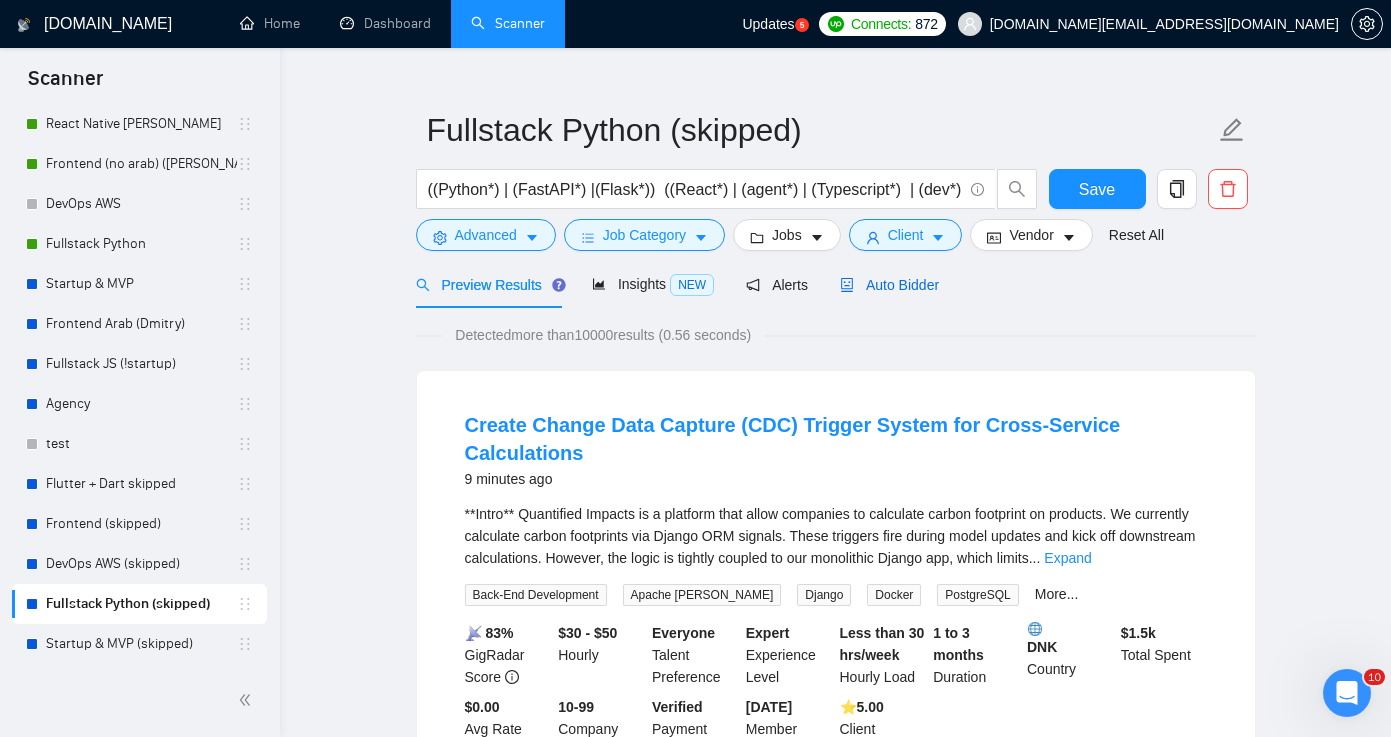 click on "Auto Bidder" at bounding box center (889, 285) 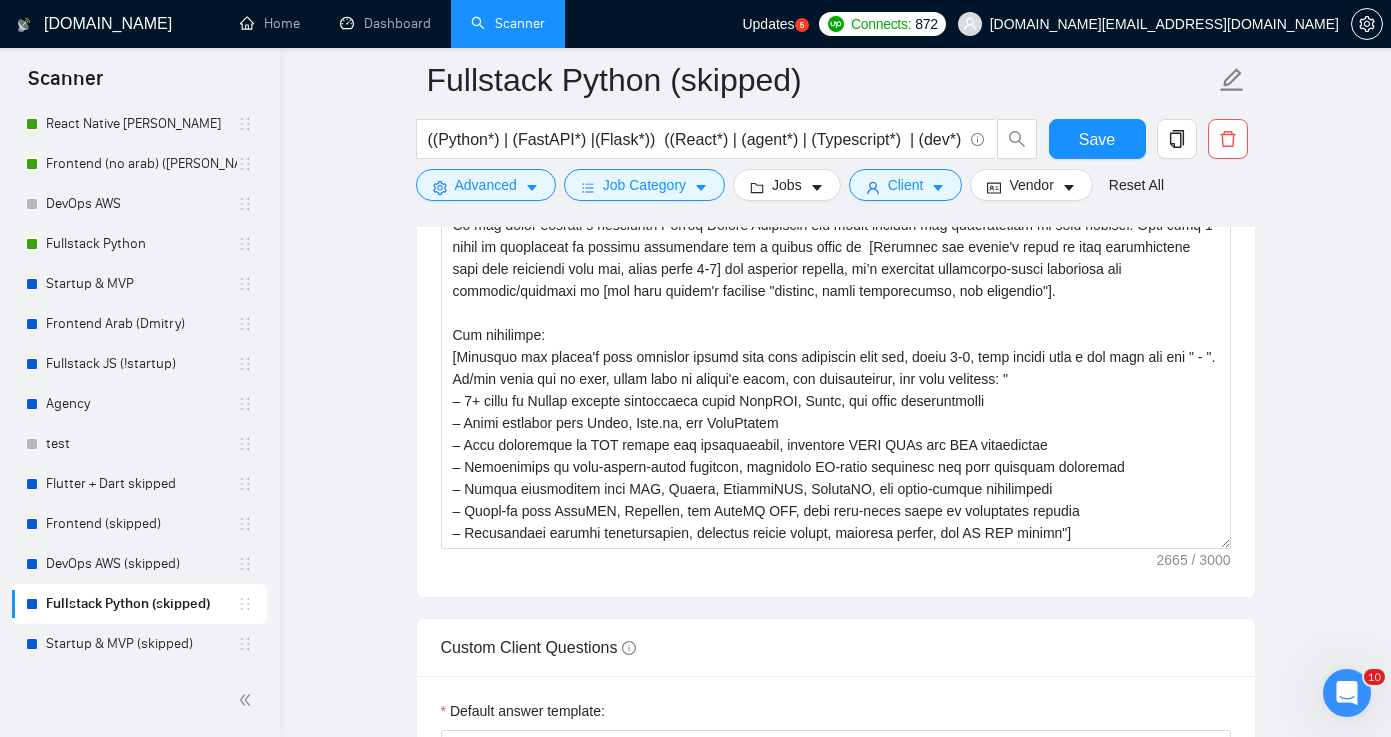 scroll, scrollTop: 1899, scrollLeft: 0, axis: vertical 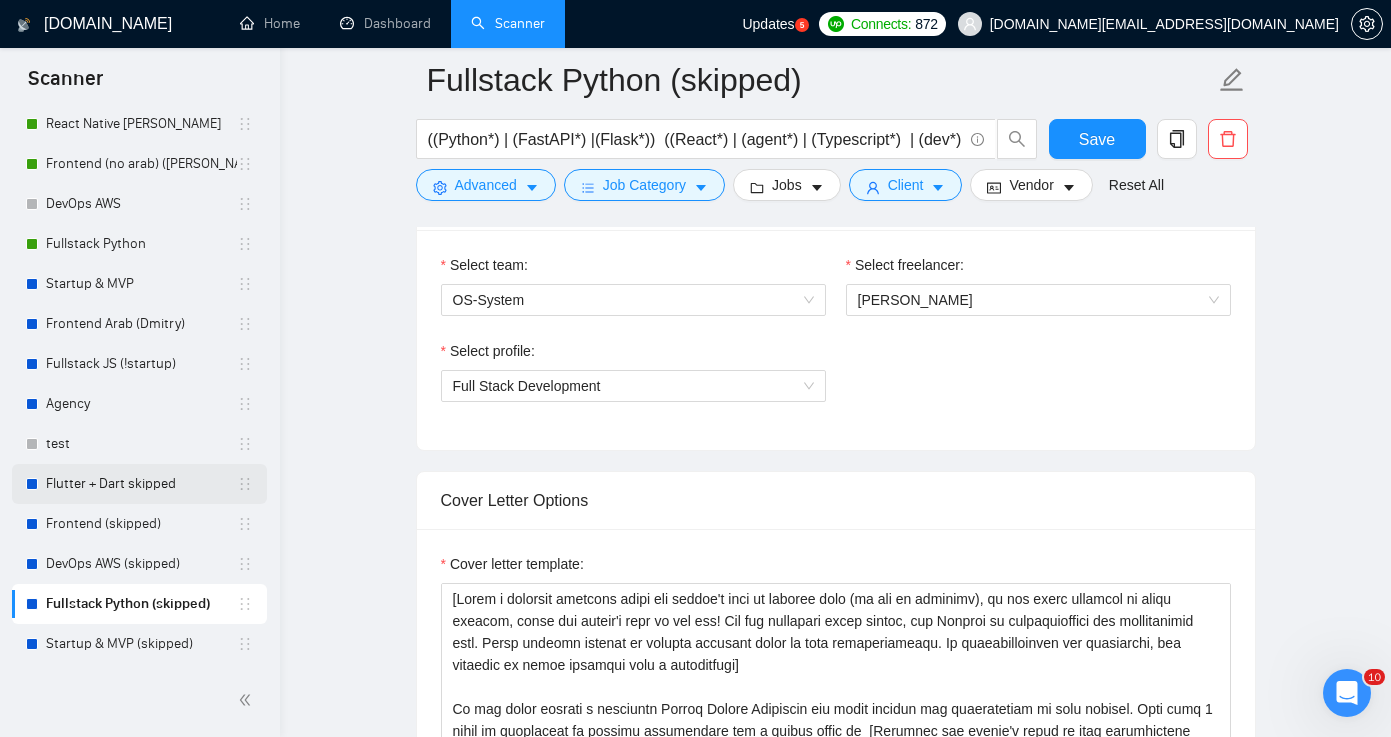 click on "Flutter + Dart skipped" at bounding box center (141, 484) 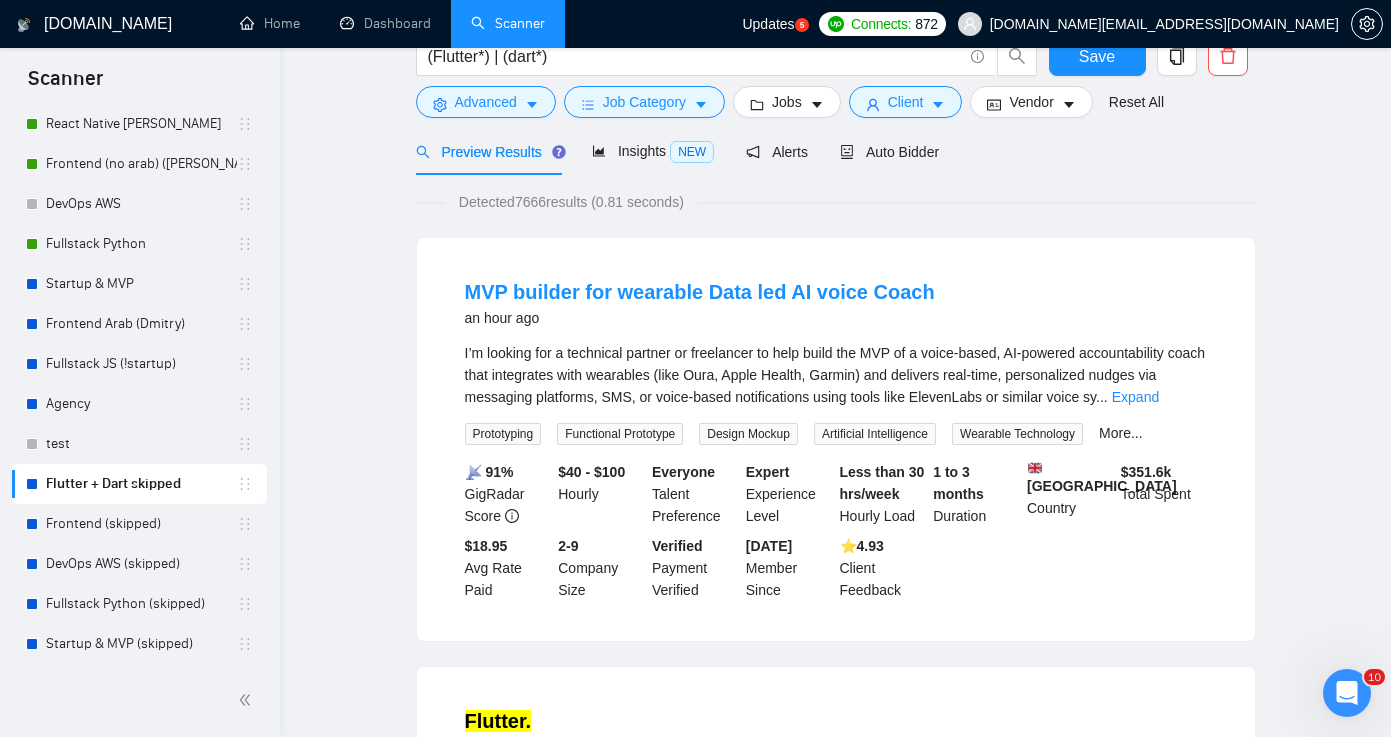 scroll, scrollTop: 22, scrollLeft: 0, axis: vertical 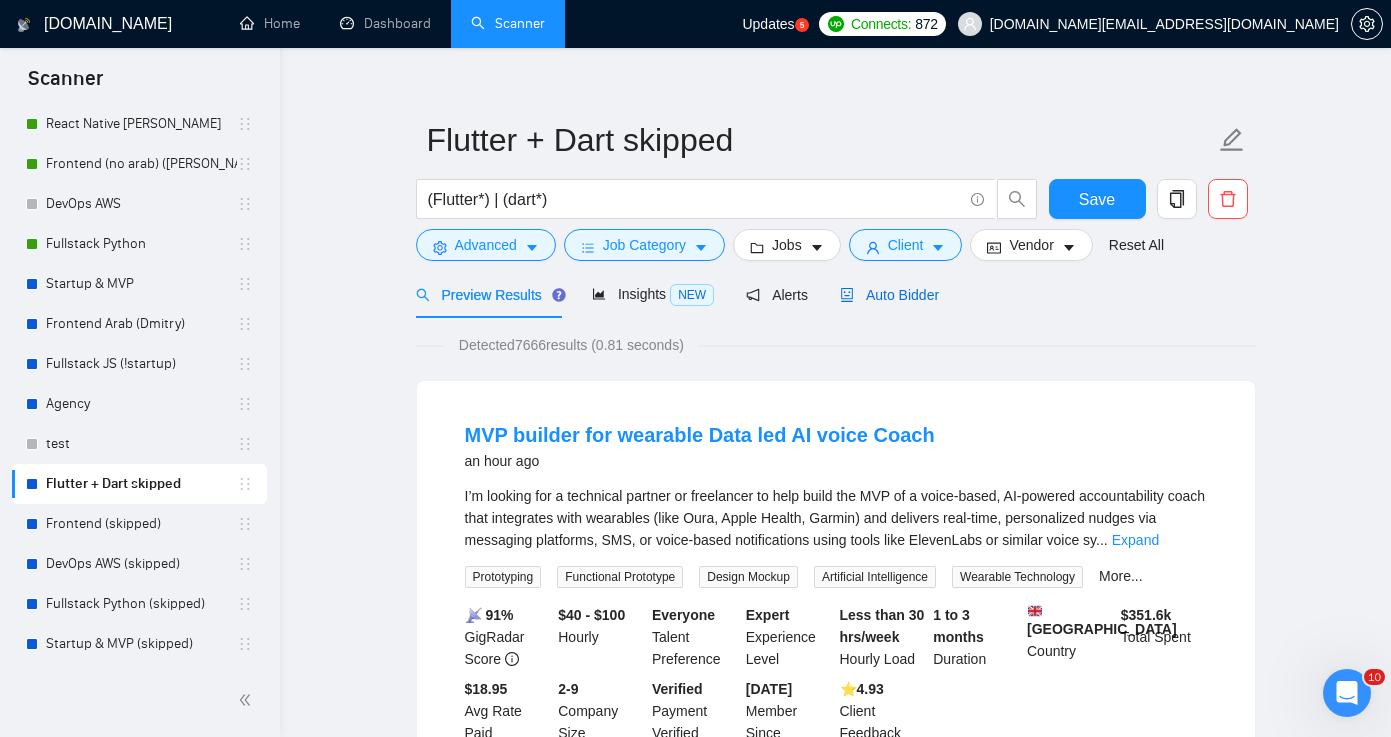click on "Auto Bidder" at bounding box center [889, 295] 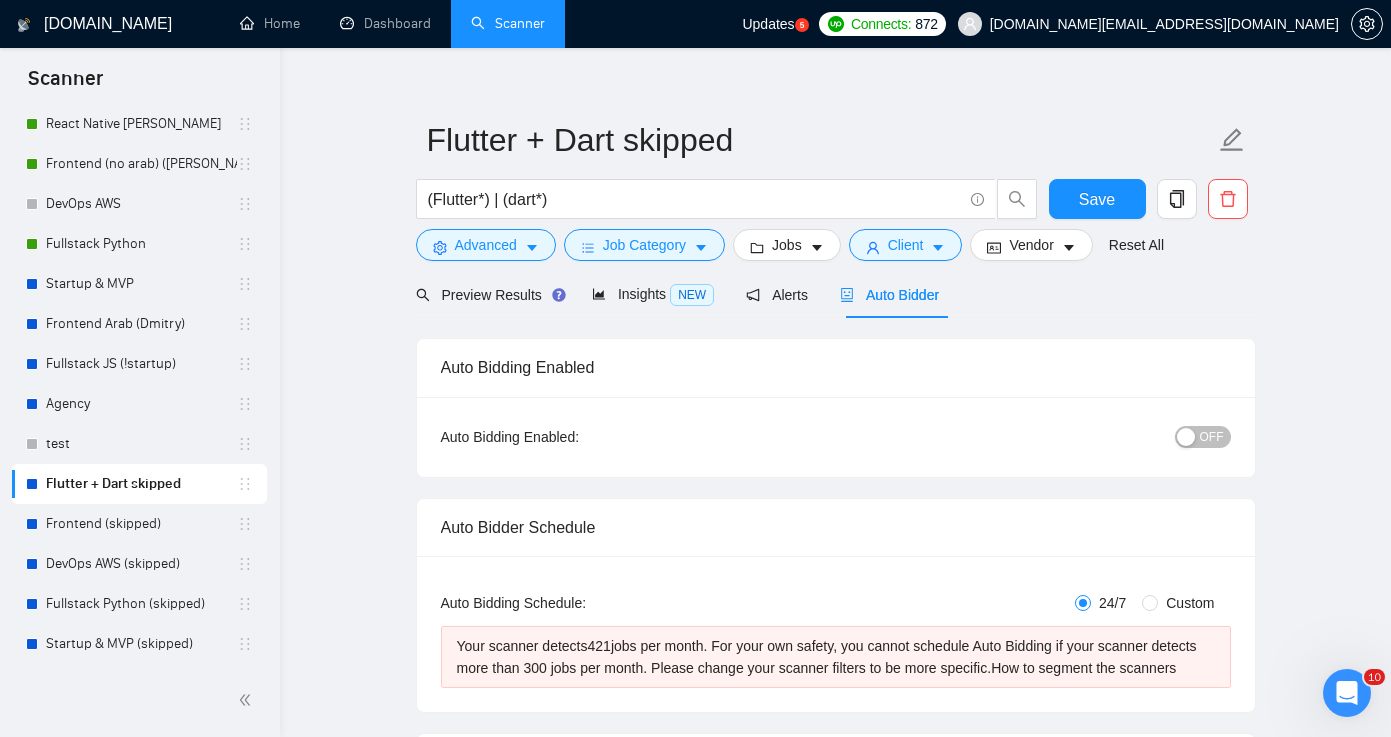 type 